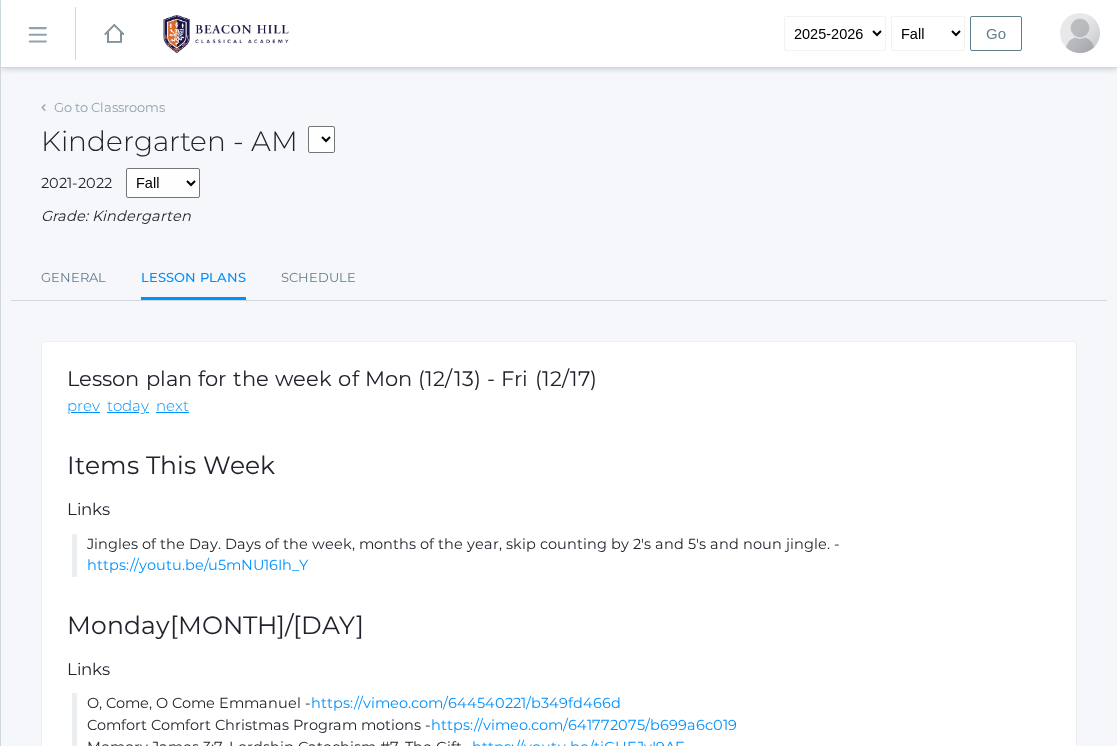 scroll, scrollTop: 0, scrollLeft: 0, axis: both 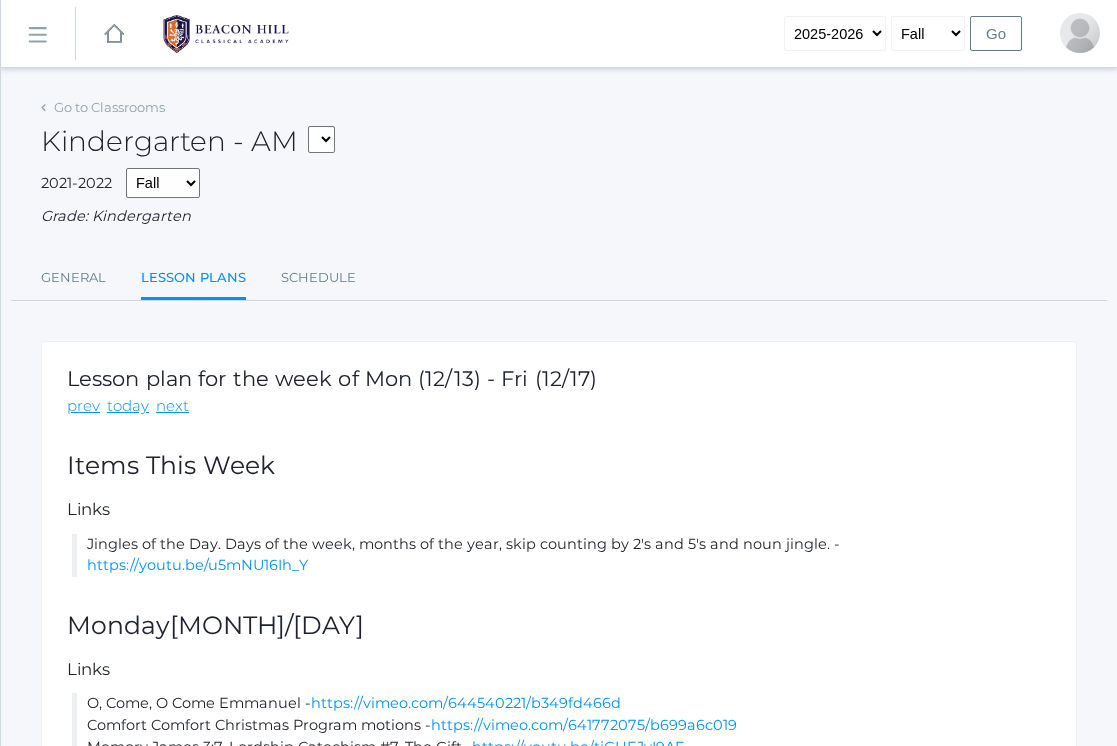 click on "Go to Classrooms" at bounding box center (103, 108) 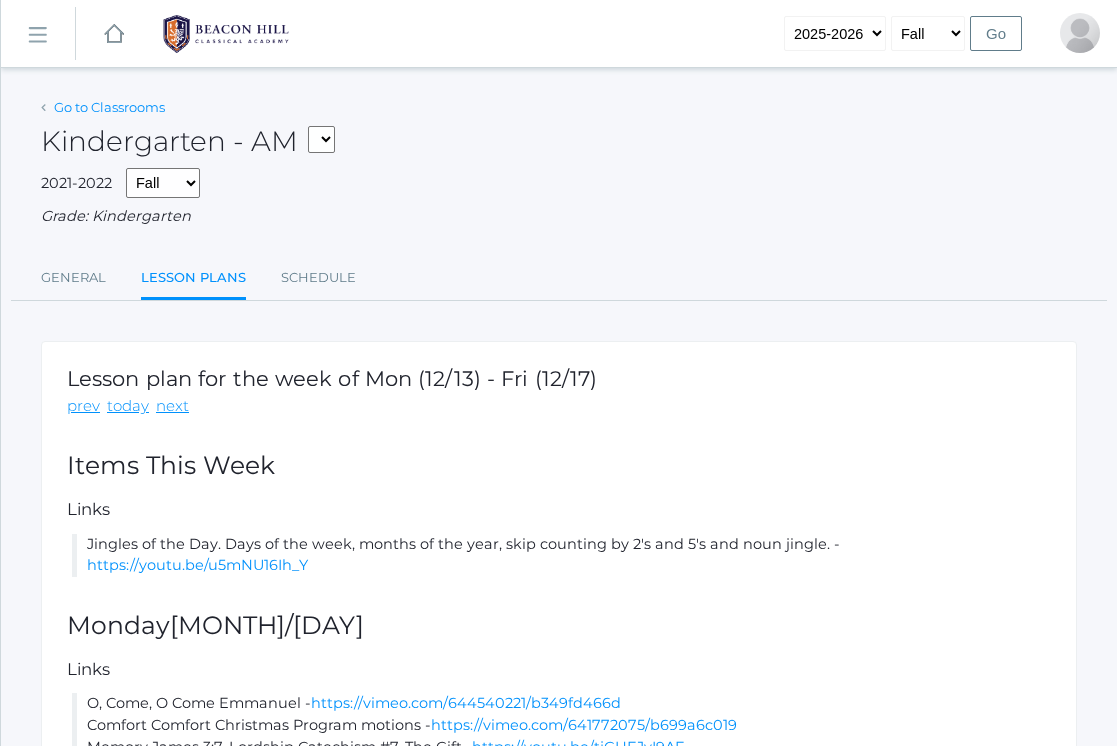 click on "Go to Classrooms" at bounding box center (109, 107) 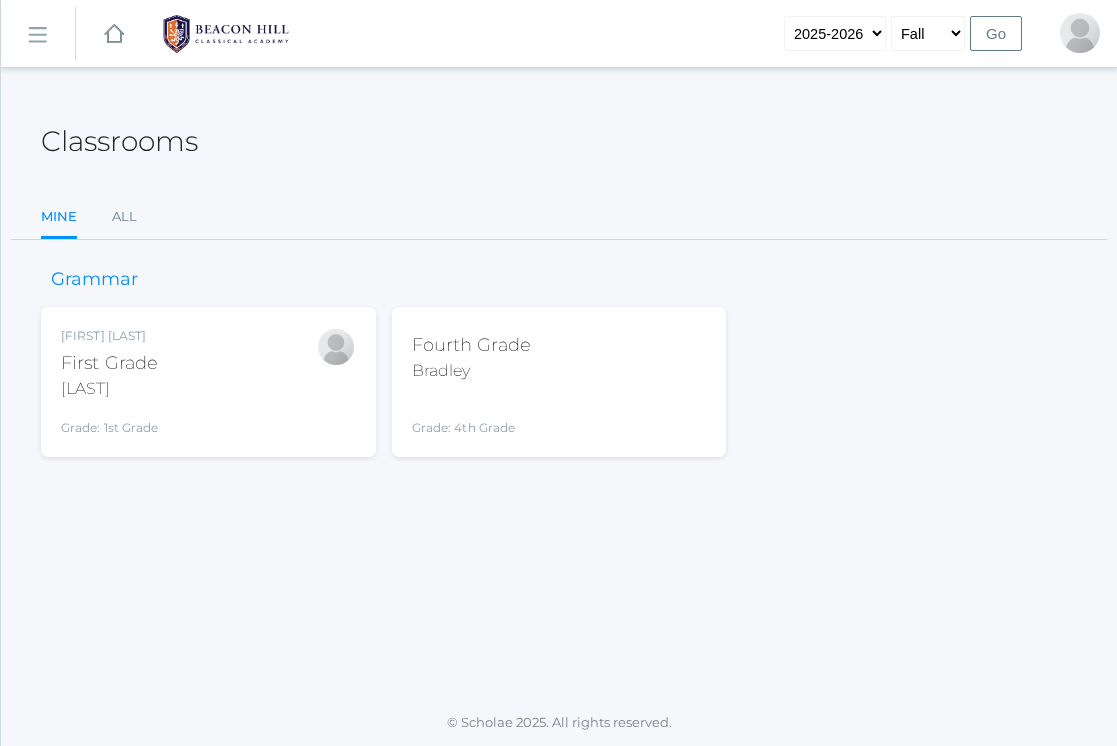 click on "icons/ui/navigation/hamburger
Created with Sketch." at bounding box center (38, 34) 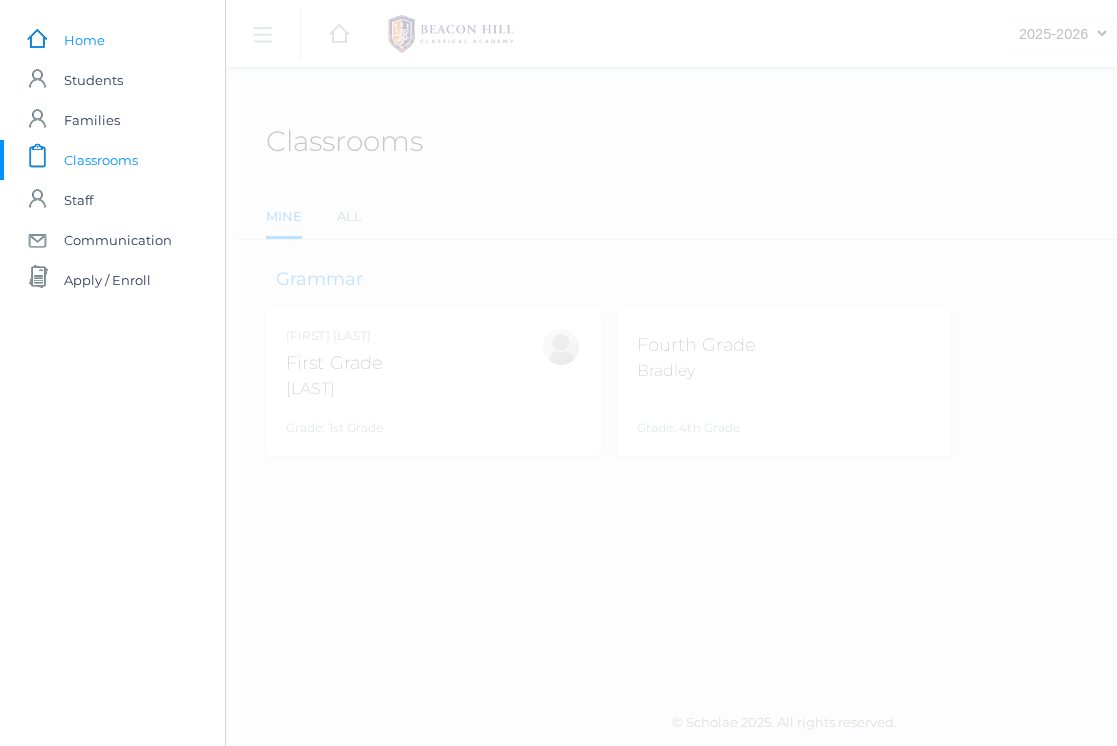 click on "Home" at bounding box center [84, 40] 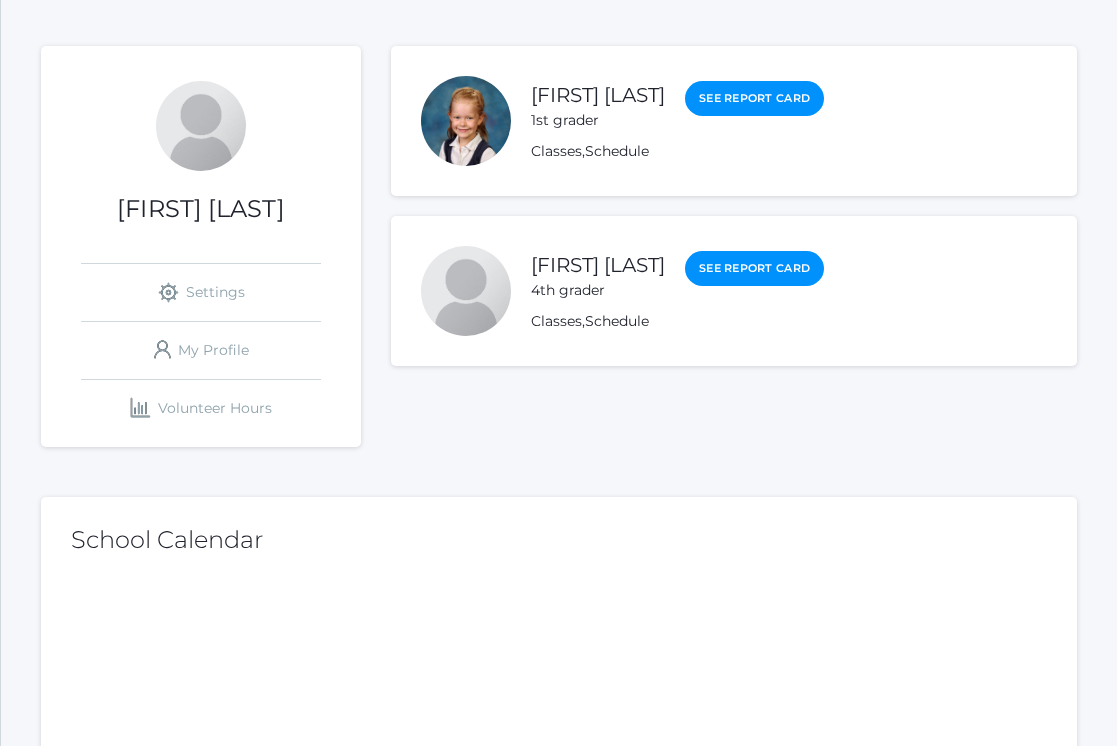 scroll, scrollTop: 212, scrollLeft: 0, axis: vertical 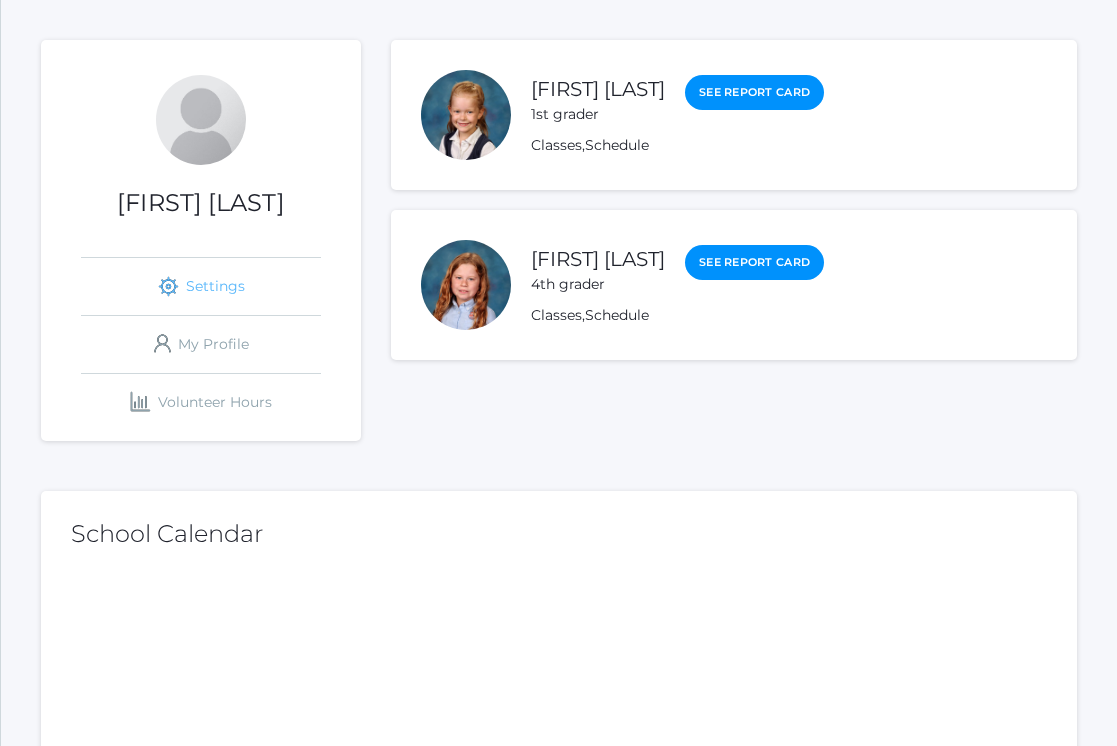click on "icons/ui/navigation/settings
Created with Sketch.
Settings" at bounding box center [201, 286] 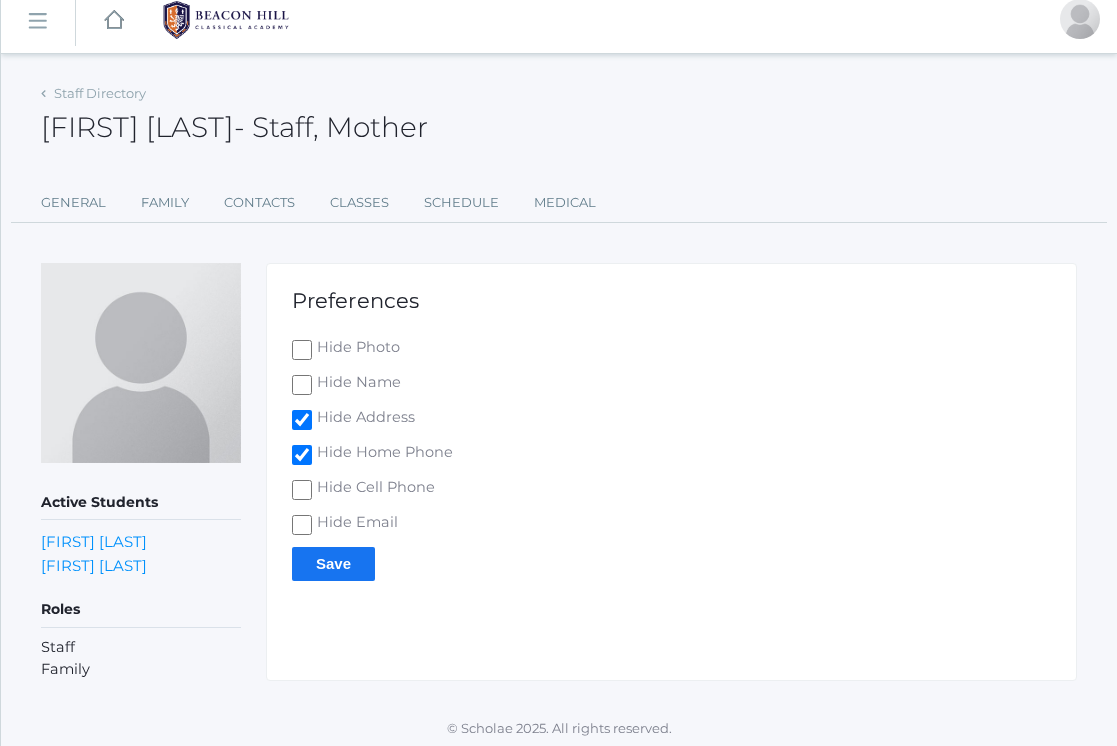 scroll, scrollTop: 13, scrollLeft: 0, axis: vertical 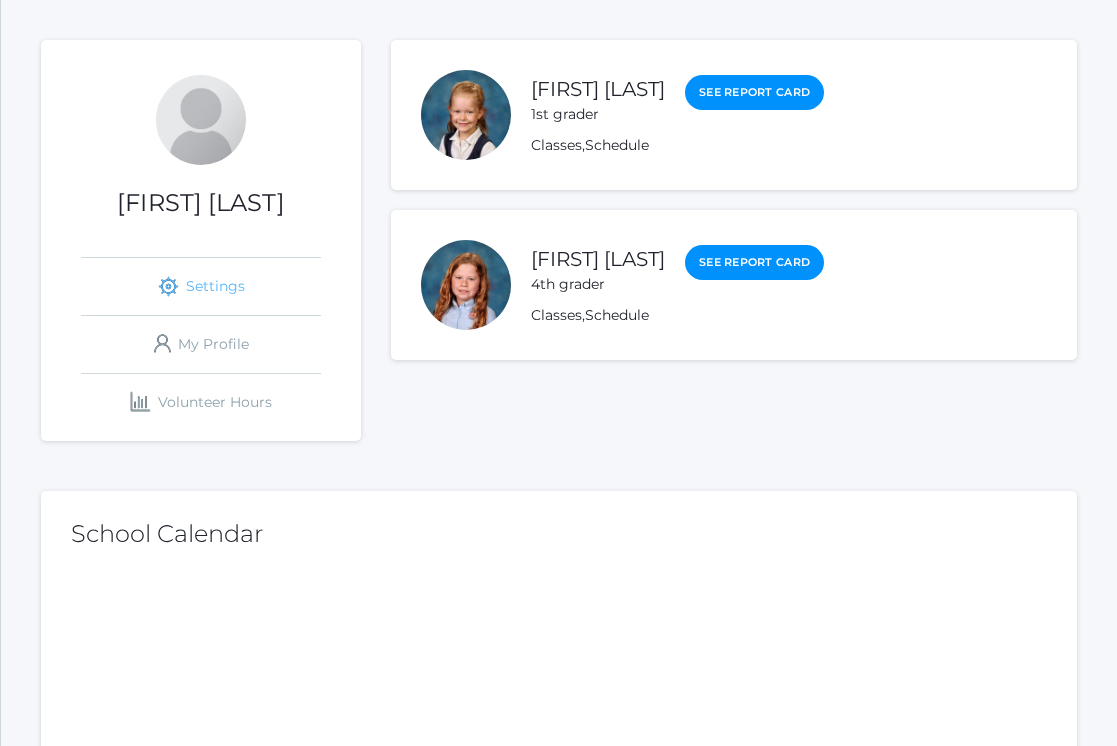 click on "icons/ui/navigation/settings
Created with Sketch.
Settings" at bounding box center [201, 286] 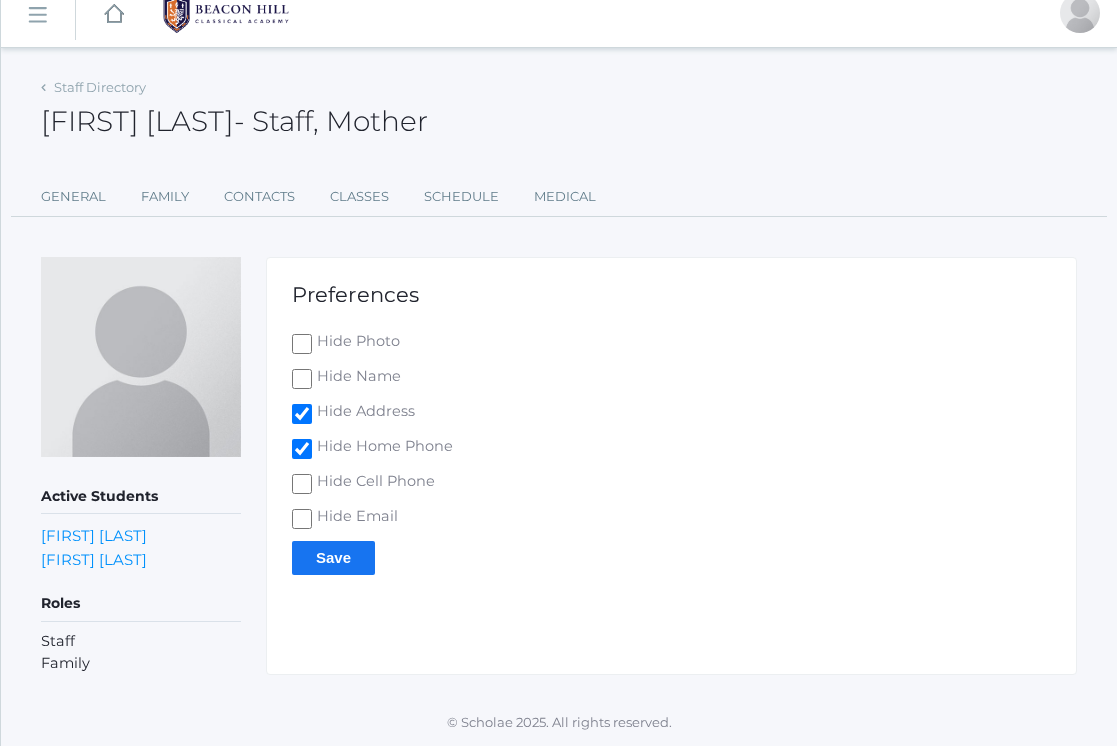 scroll, scrollTop: 0, scrollLeft: 0, axis: both 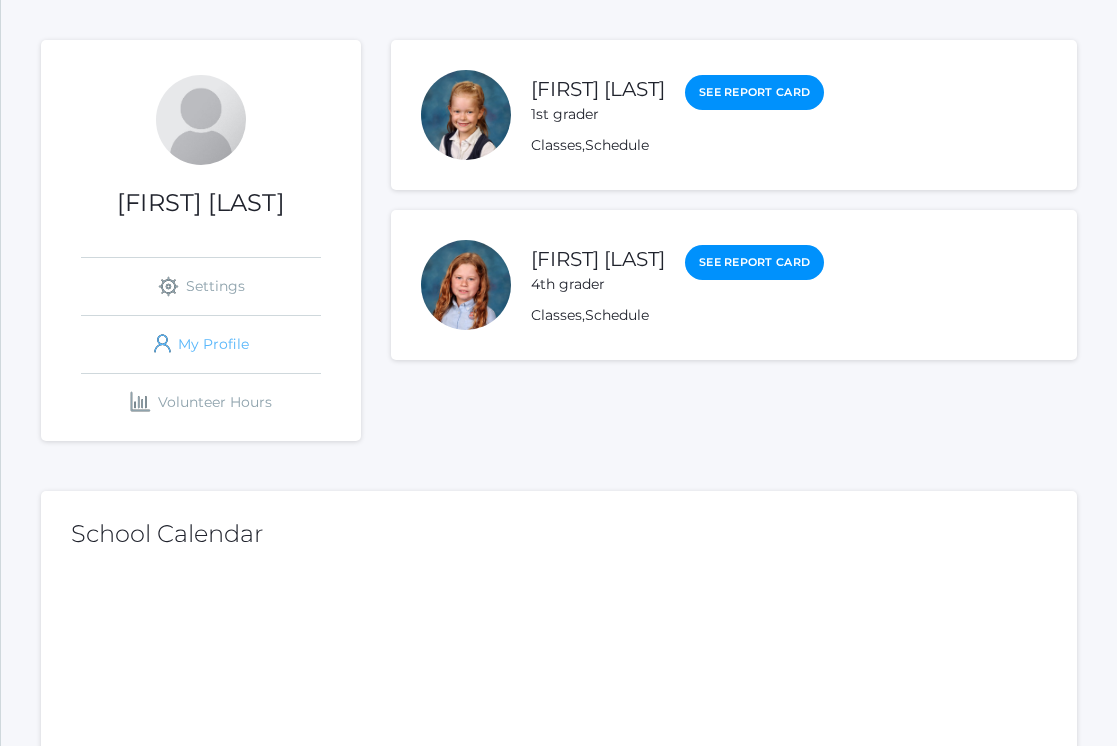 click on "icons/user/plain
Created with Sketch.
My Profile" at bounding box center (201, 344) 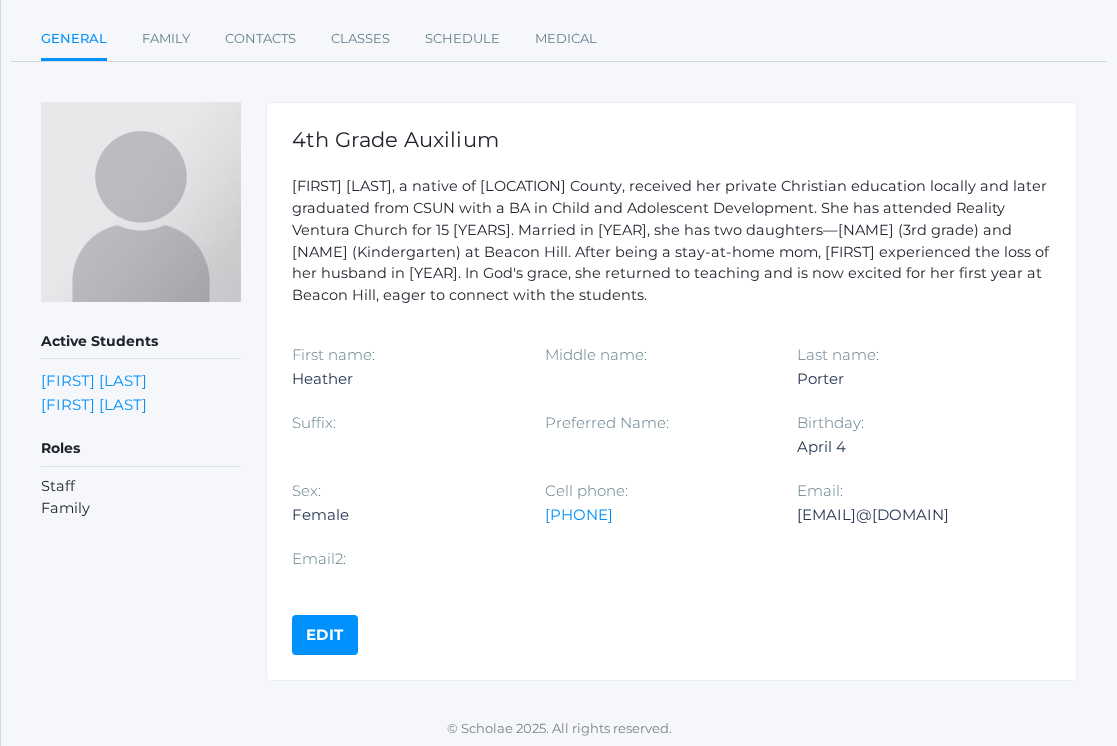 scroll, scrollTop: 177, scrollLeft: 0, axis: vertical 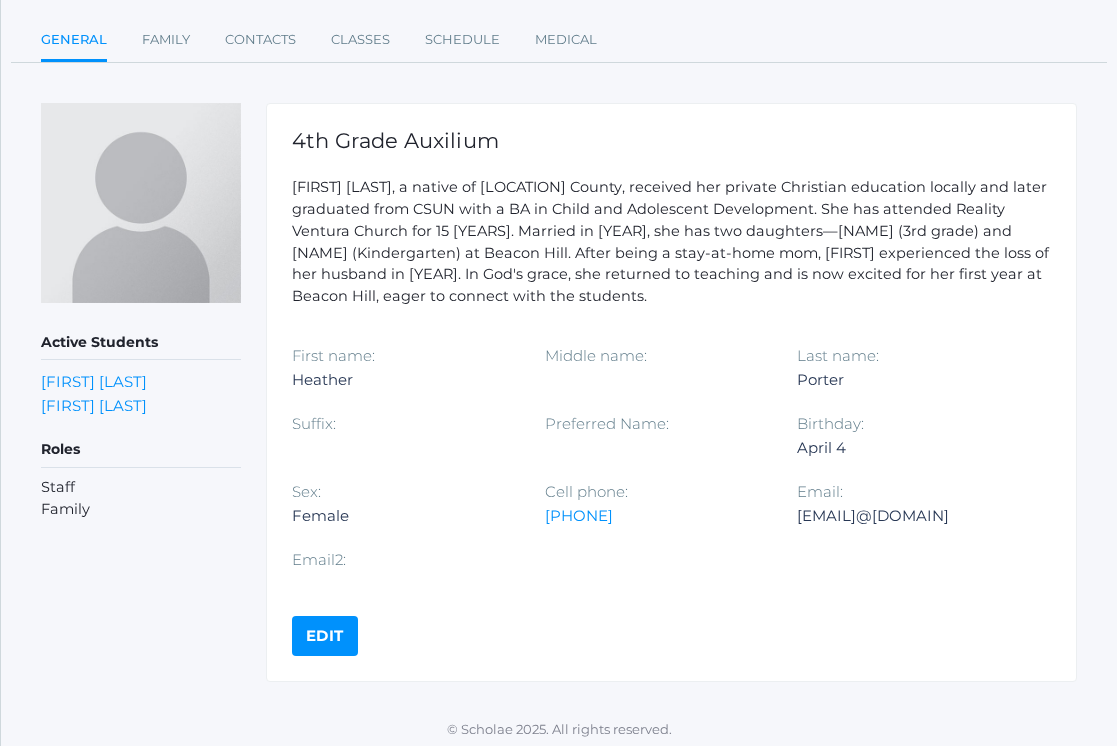 click on "Edit" at bounding box center (325, 636) 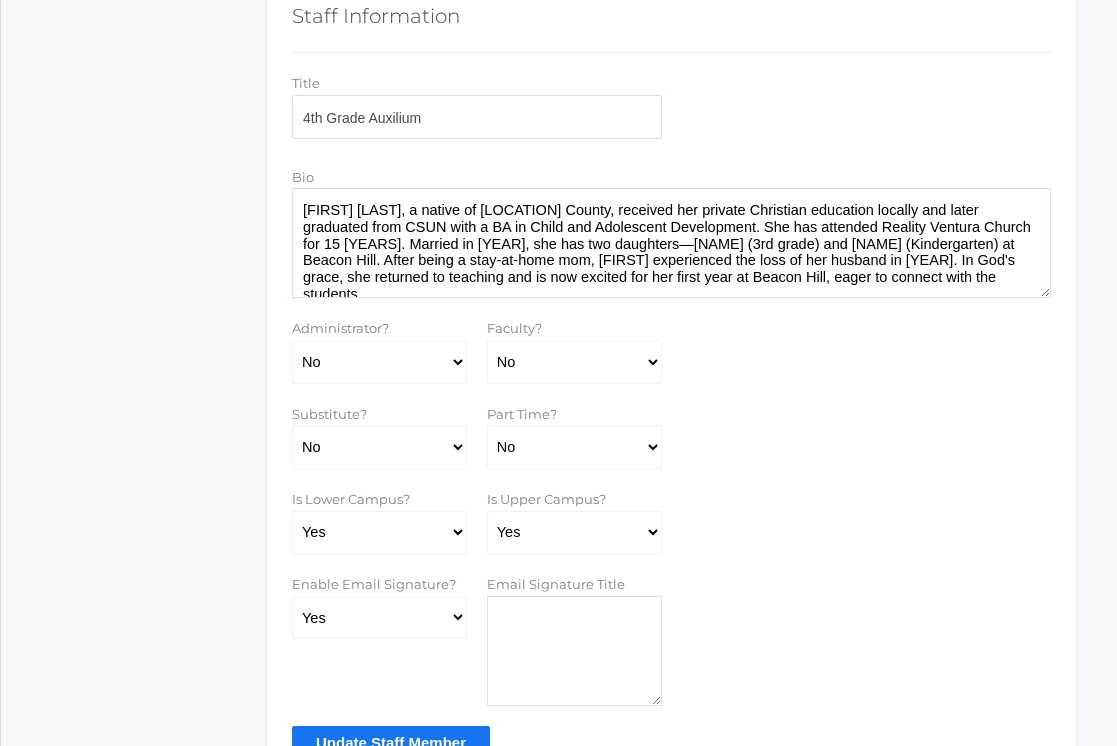 scroll, scrollTop: 1188, scrollLeft: 0, axis: vertical 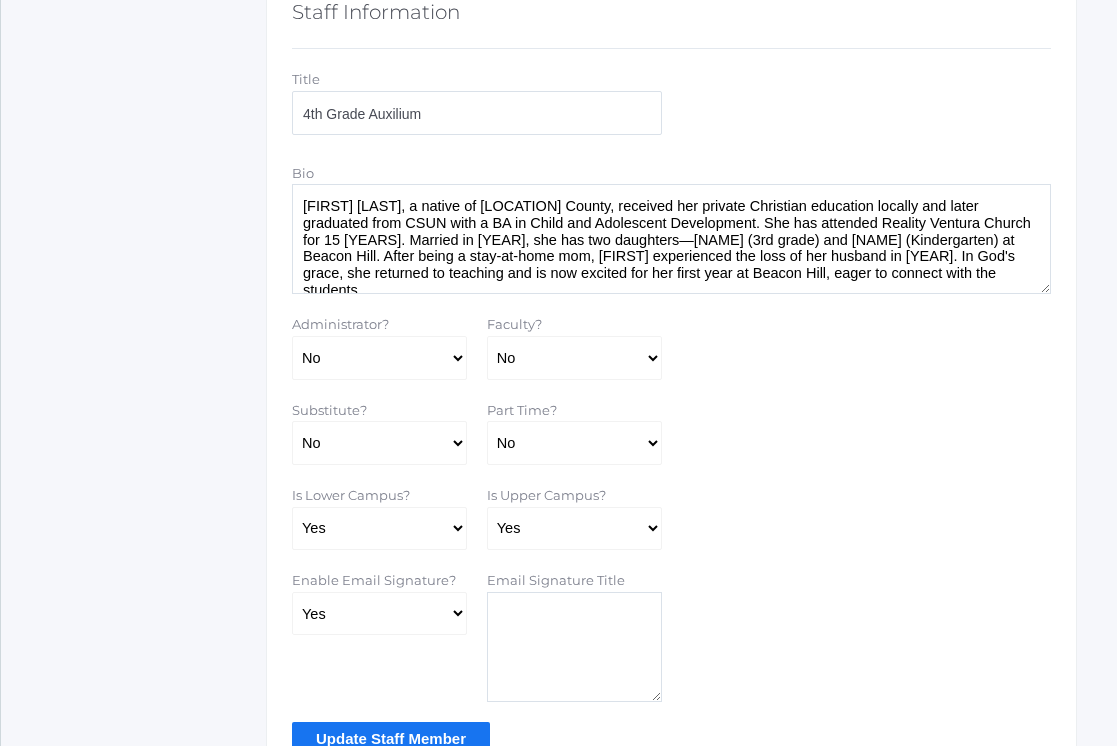 click at bounding box center (574, 647) 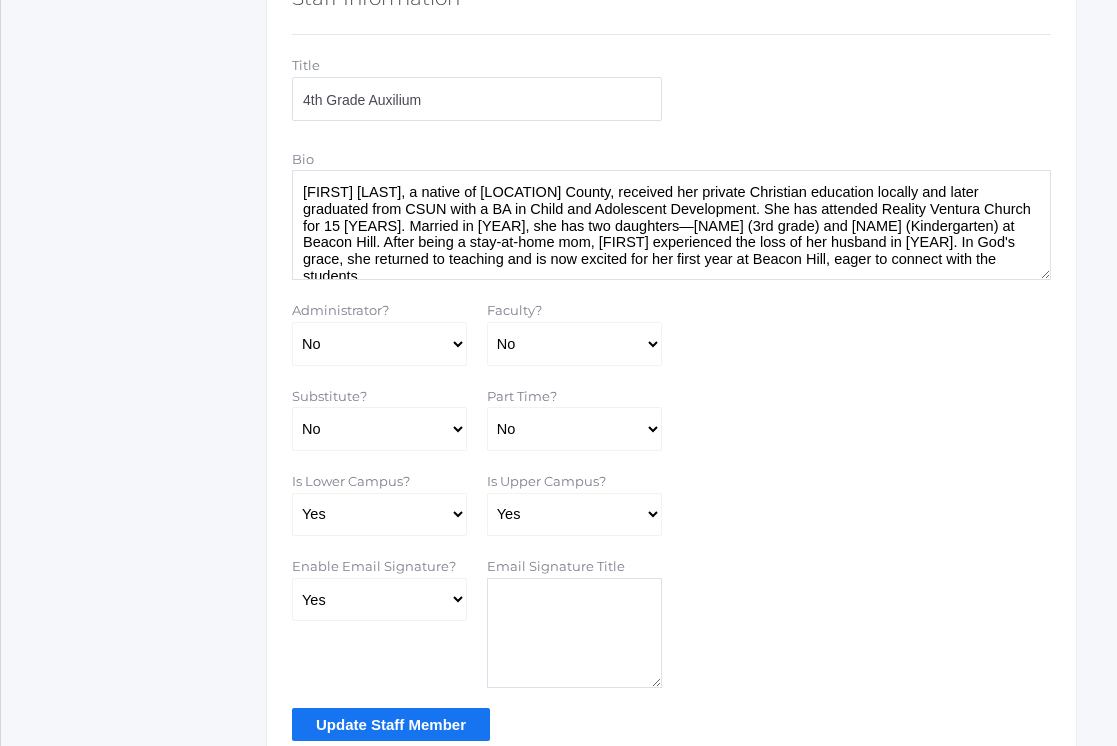 scroll, scrollTop: 1205, scrollLeft: 0, axis: vertical 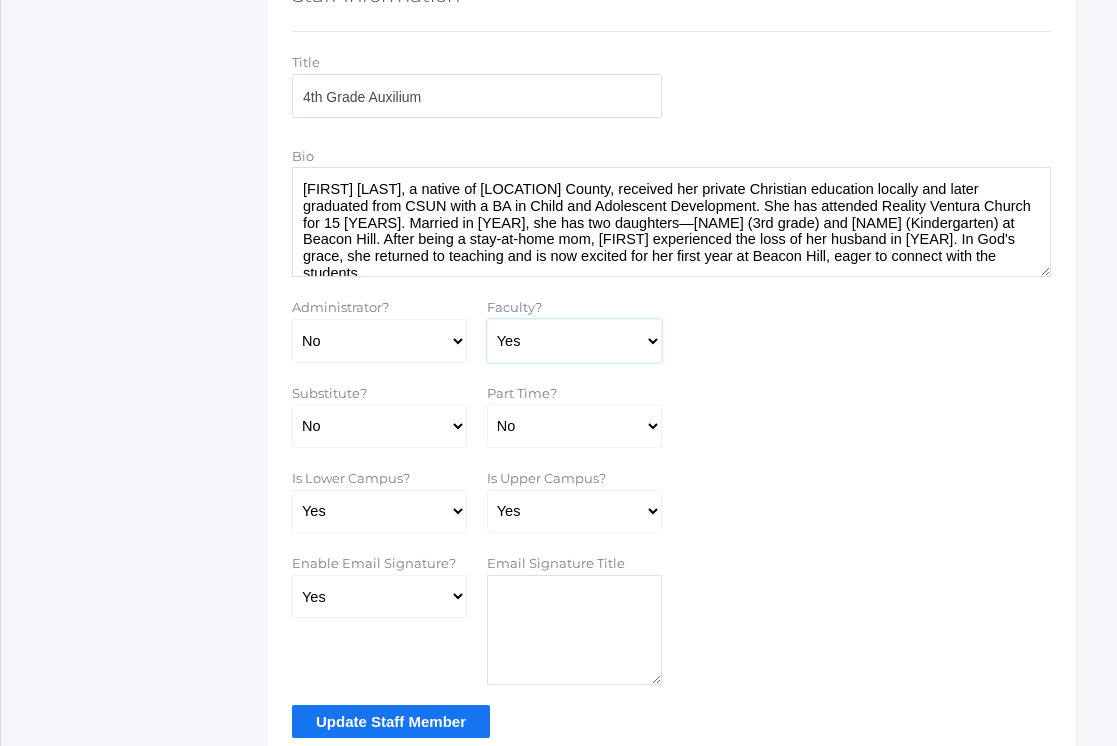 drag, startPoint x: 643, startPoint y: 324, endPoint x: 569, endPoint y: 368, distance: 86.09297 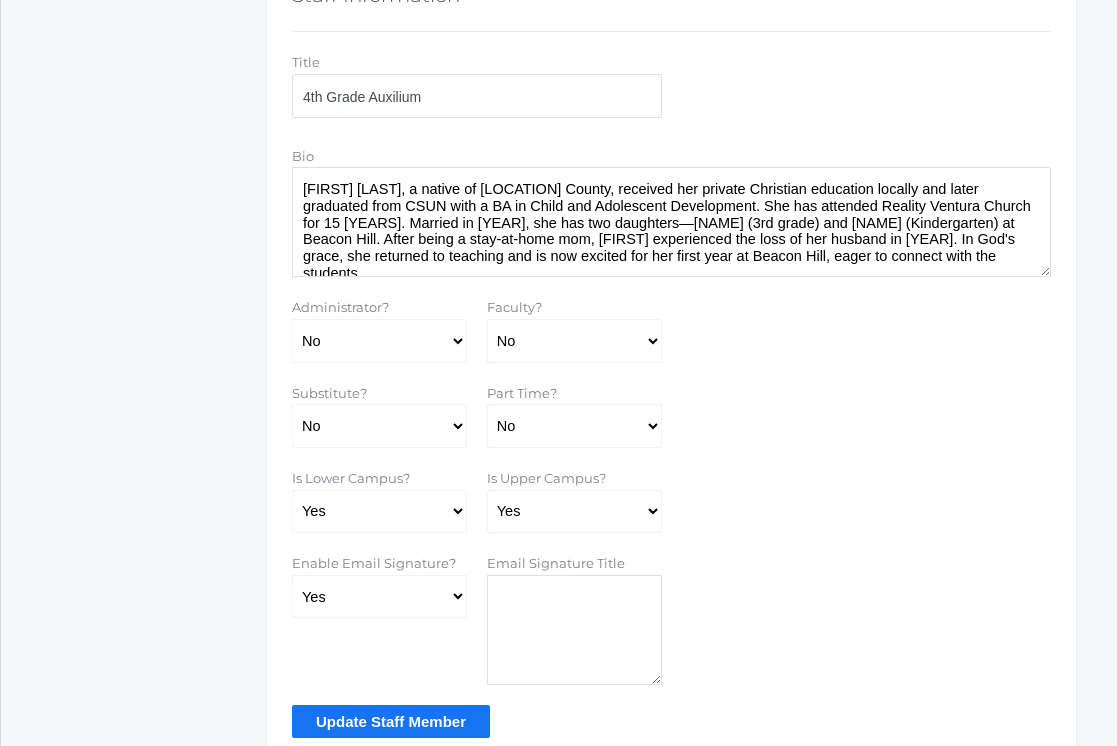 click on "[FIRST] [LAST], a native of [LOCATION] County, received her private Christian education locally and later graduated from CSUN with a BA in Child and Adolescent Development. She has attended Reality Ventura Church for 15 [YEARS]. Married in [YEAR], she has two daughters—[NAME] (3rd grade) and [NAME] (Kindergarten) at Beacon Hill. After being a stay-at-home mom, [FIRST] experienced the loss of her husband in [YEAR]. In God's grace, she returned to teaching and is now excited for her first year at Beacon Hill, eager to connect with the students." at bounding box center [671, 222] 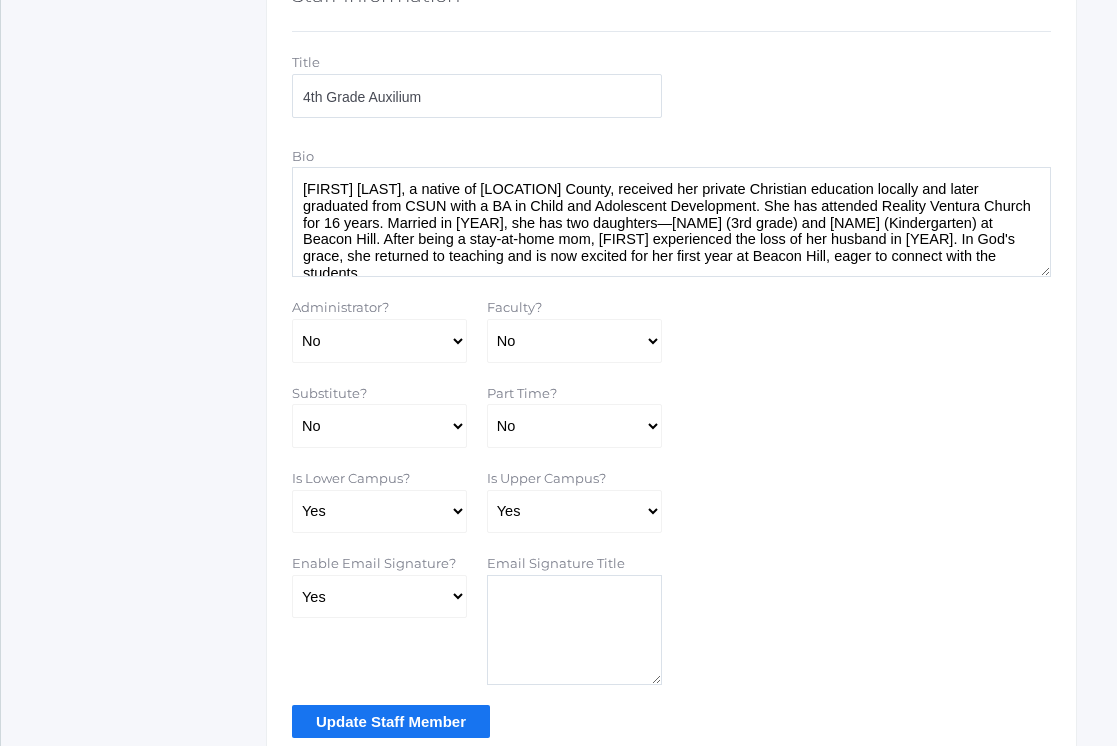 click on "[FIRST] [LAST], a native of [LOCATION] County, received her private Christian education locally and later graduated from CSUN with a BA in Child and Adolescent Development. She has attended Reality Ventura Church for 15 [YEARS]. Married in [YEAR], she has two daughters—[NAME] (3rd grade) and [NAME] (Kindergarten) at Beacon Hill. After being a stay-at-home mom, [FIRST] experienced the loss of her husband in [YEAR]. In God's grace, she returned to teaching and is now excited for her first year at Beacon Hill, eager to connect with the students." at bounding box center (671, 222) 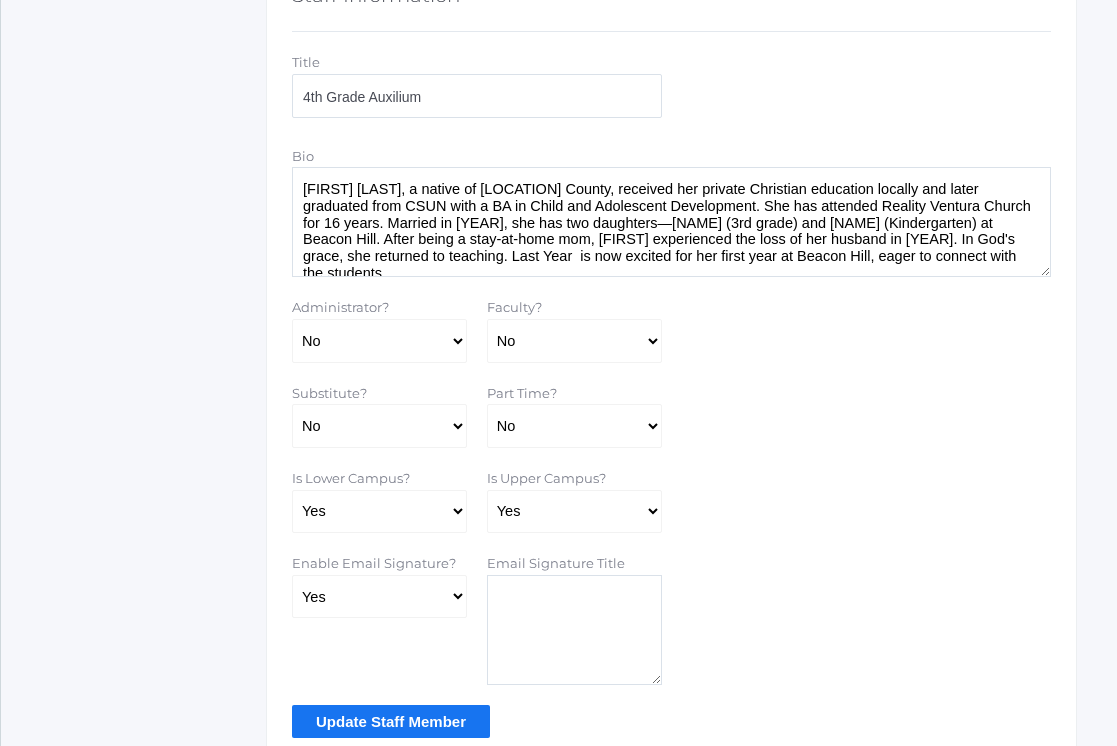 drag, startPoint x: 635, startPoint y: 246, endPoint x: 516, endPoint y: 250, distance: 119.06721 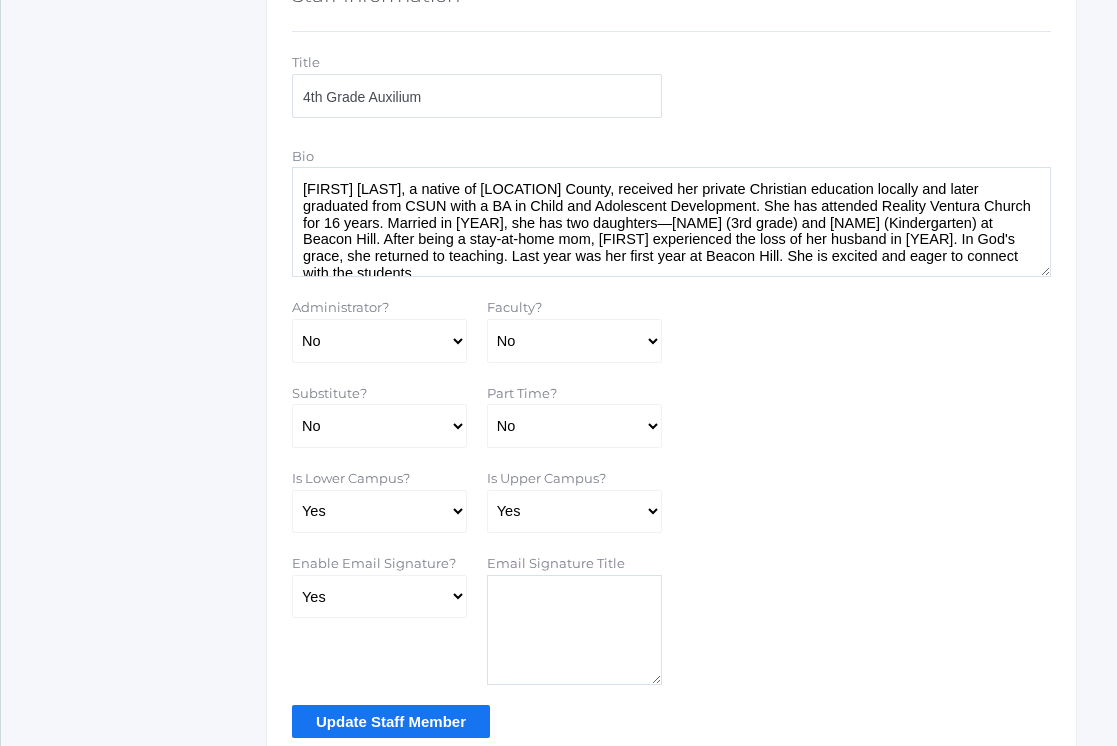 type on "[FIRST] [LAST], a native of [LOCATION] County, received her private Christian education locally and later graduated from CSUN with a BA in Child and Adolescent Development. She has attended Reality Ventura Church for 16 years. Married in [YEAR], she has two daughters—[NAME] (3rd grade) and [NAME] (Kindergarten) at Beacon Hill. After being a stay-at-home mom, [FIRST] experienced the loss of her husband in [YEAR]. In God's grace, she returned to teaching. Last year was her first year at Beacon Hill. She is excited and eager to connect with the students." 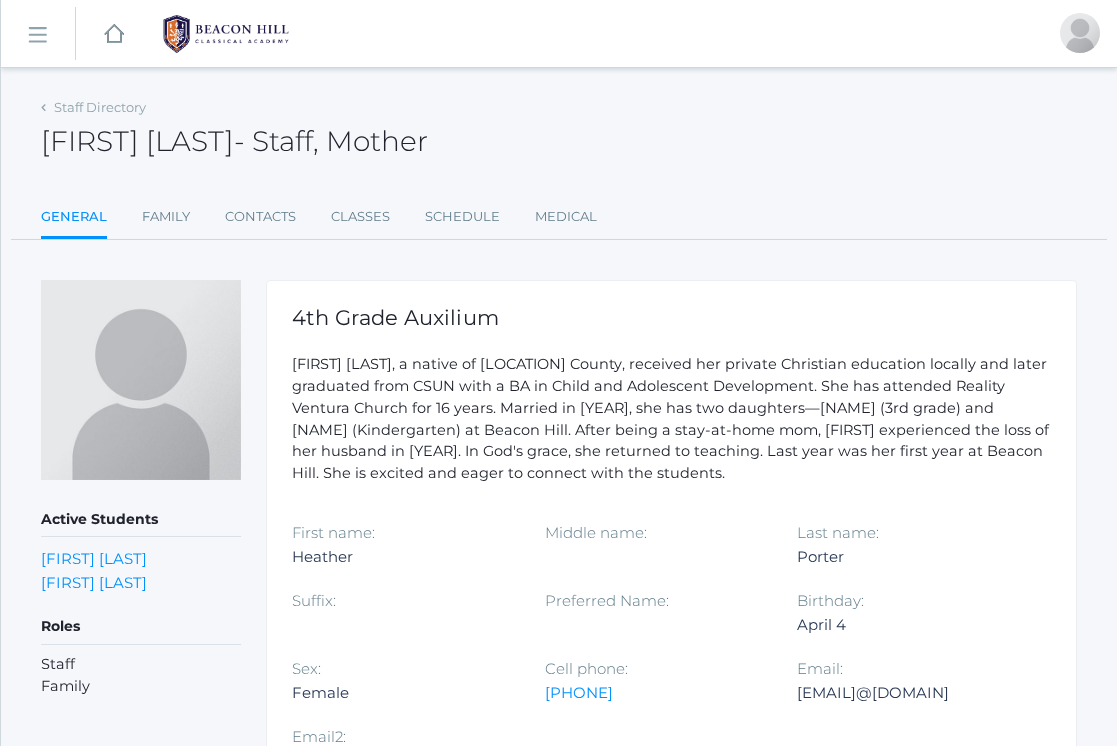 scroll, scrollTop: 0, scrollLeft: 0, axis: both 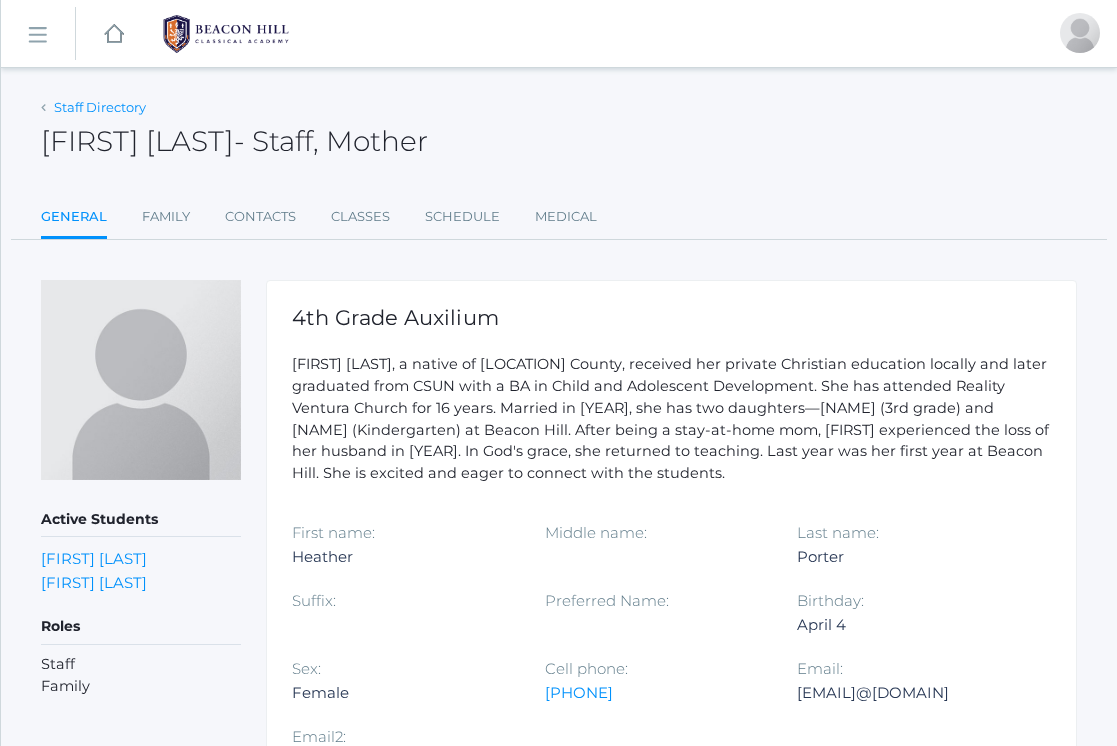 click on "Staff Directory" at bounding box center [100, 107] 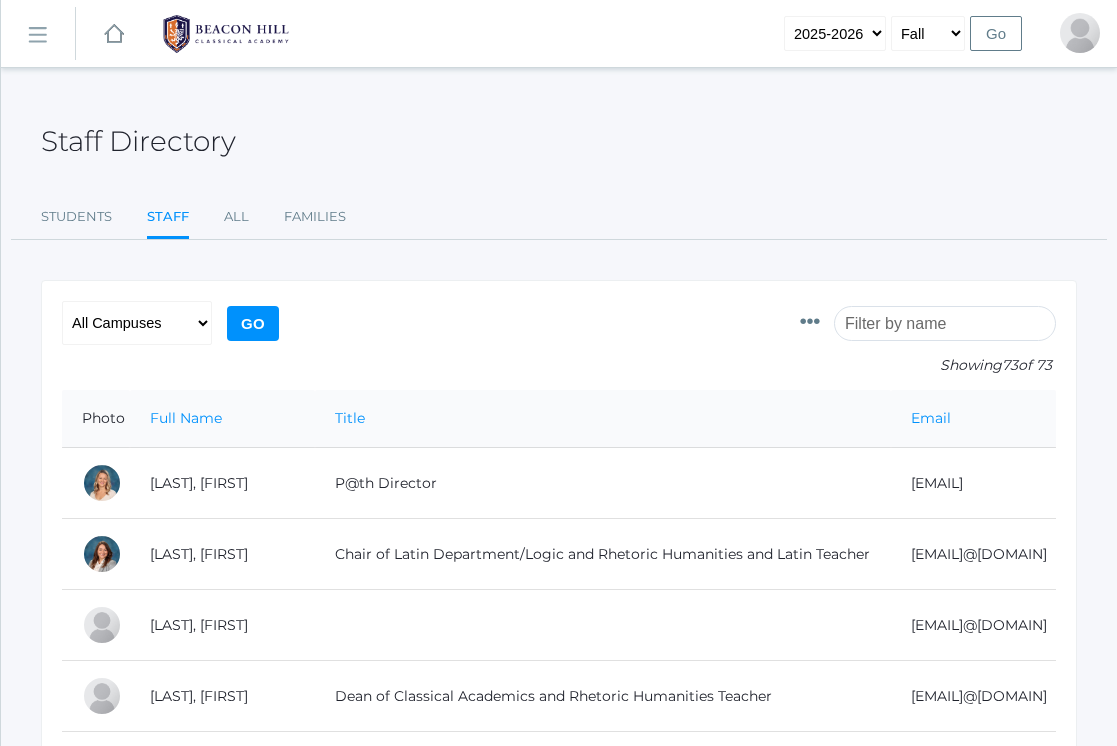 scroll, scrollTop: 0, scrollLeft: 0, axis: both 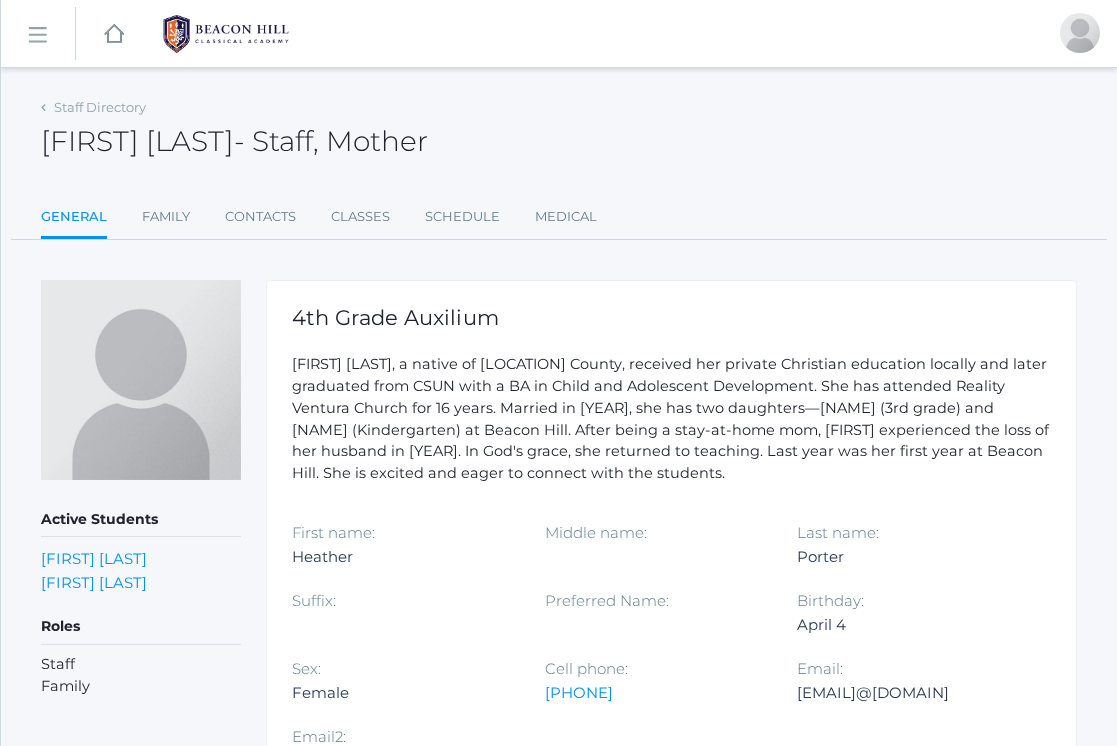 click on "icons/ui/navigation/hamburger
Created with Sketch." at bounding box center [38, 34] 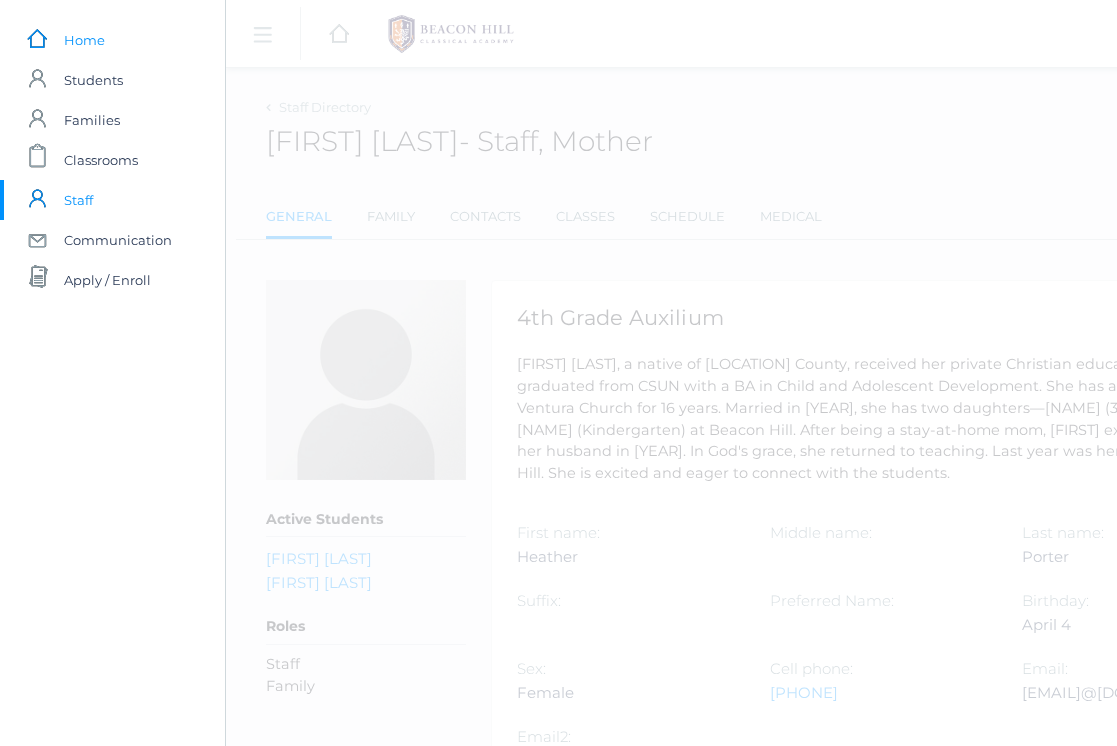click on "Home" at bounding box center (84, 40) 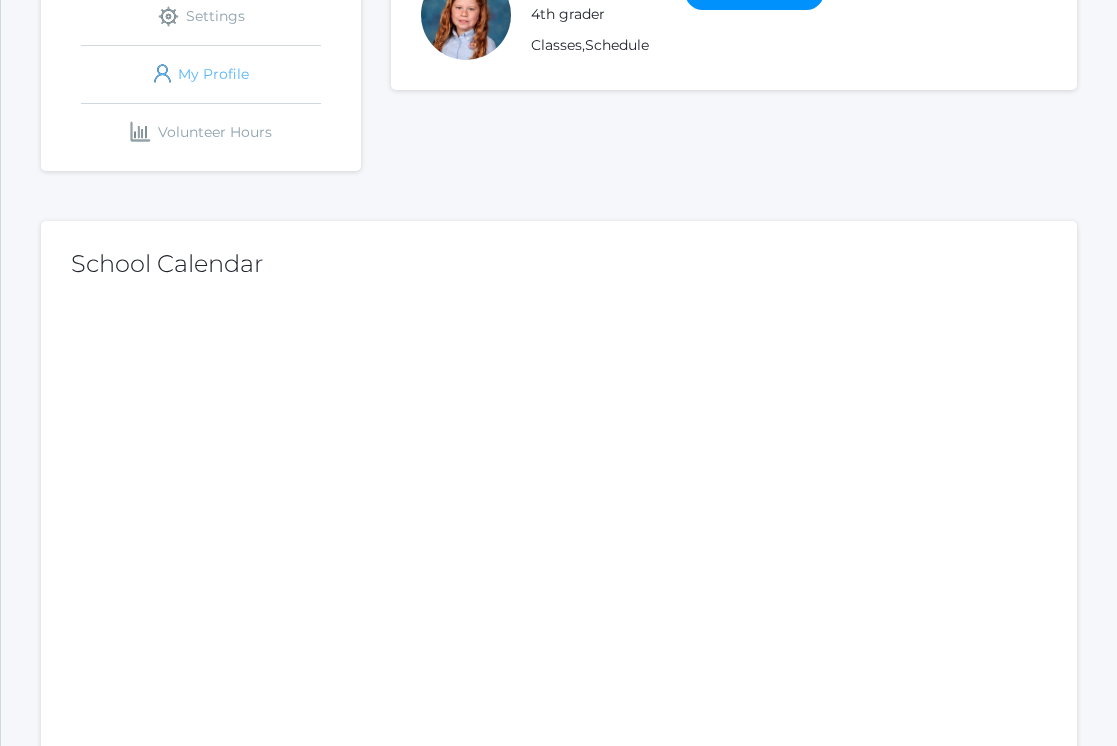 scroll, scrollTop: 490, scrollLeft: 0, axis: vertical 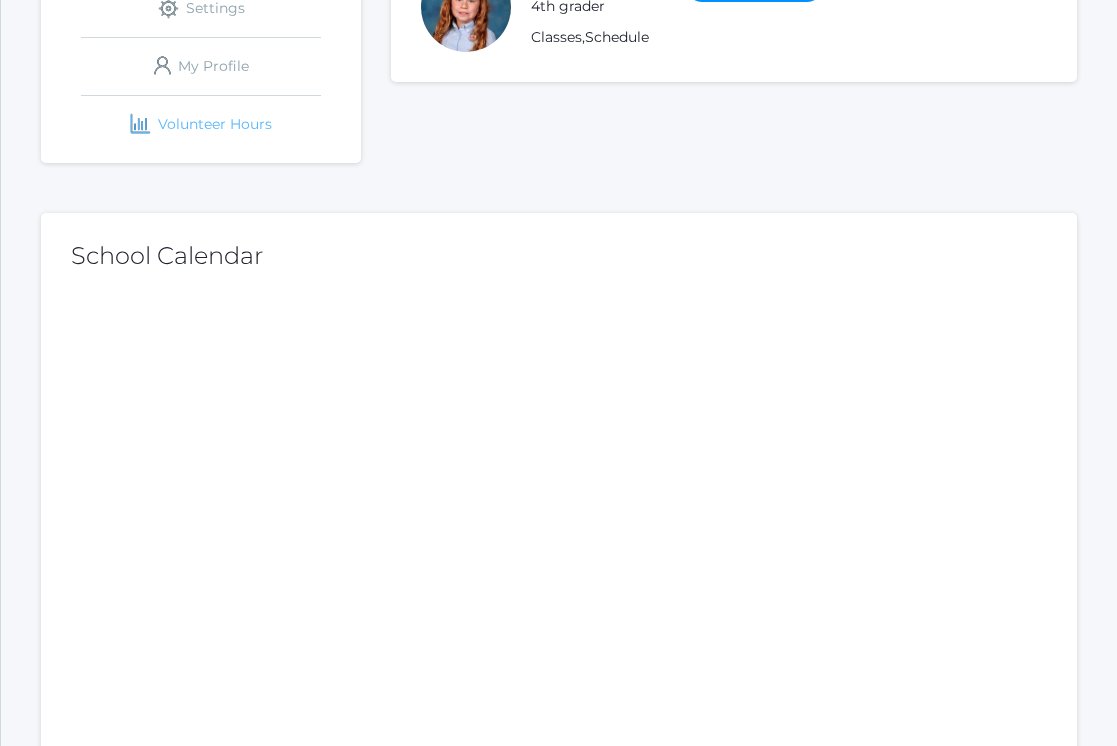 click on "icons/finance/bar-chart
Created with Sketch.
Volunteer Hours" at bounding box center (201, 124) 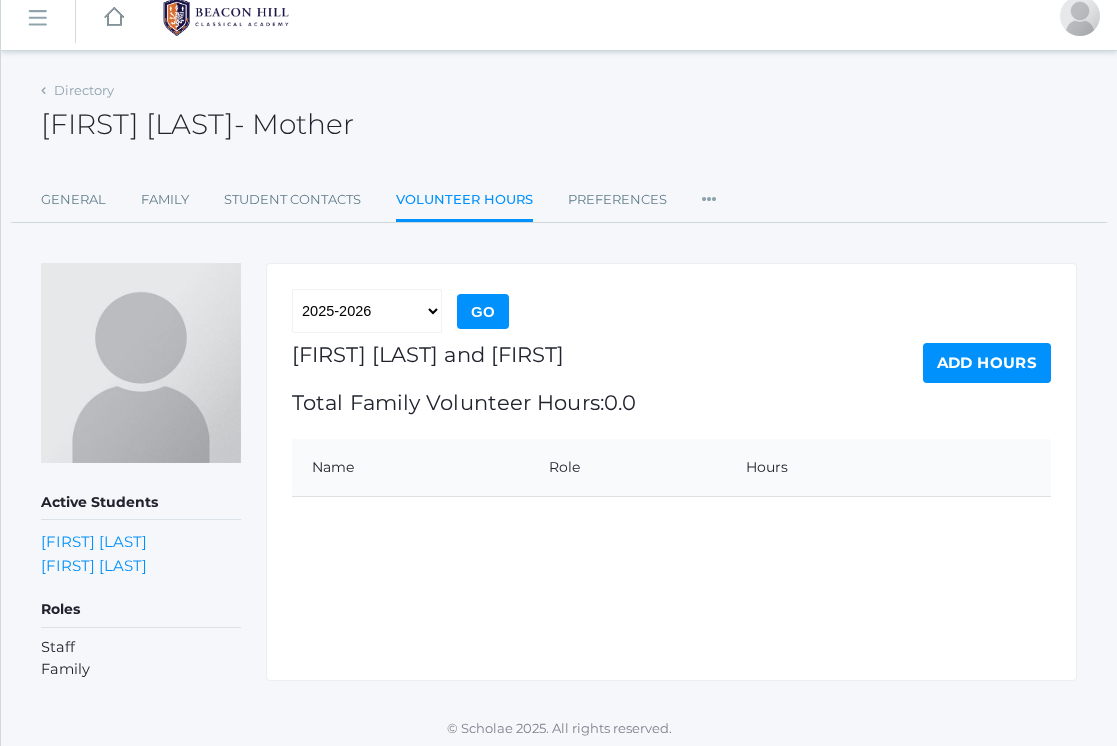 scroll, scrollTop: 16, scrollLeft: 0, axis: vertical 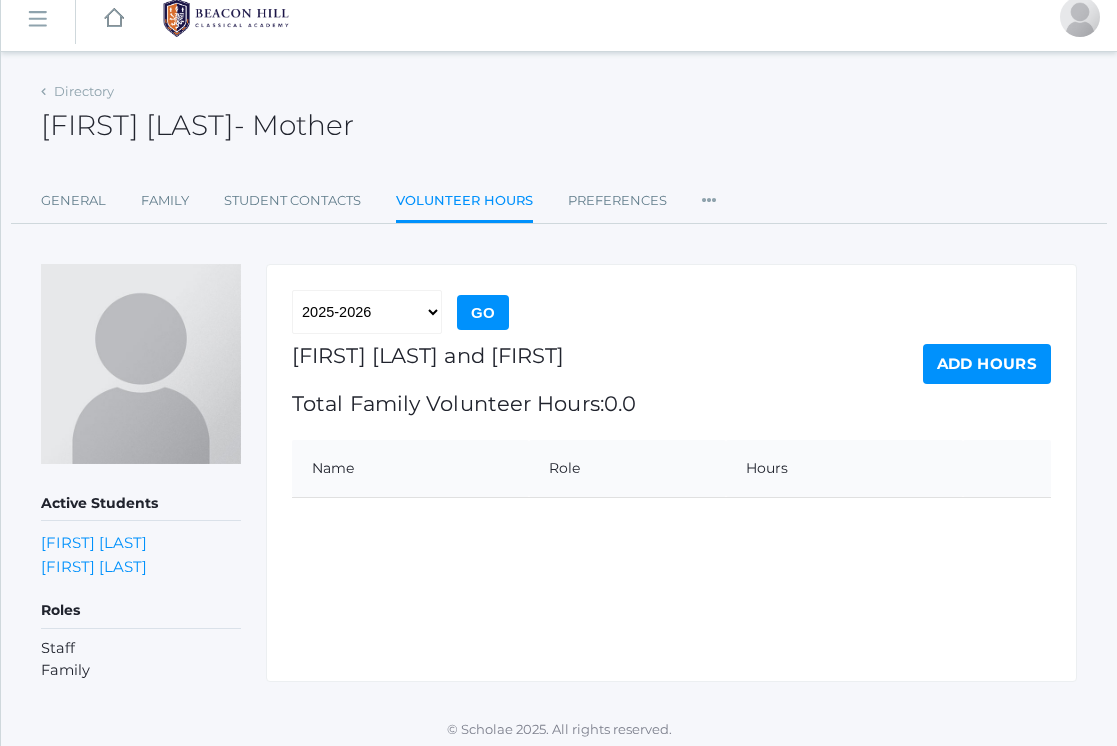 click at bounding box center [709, 194] 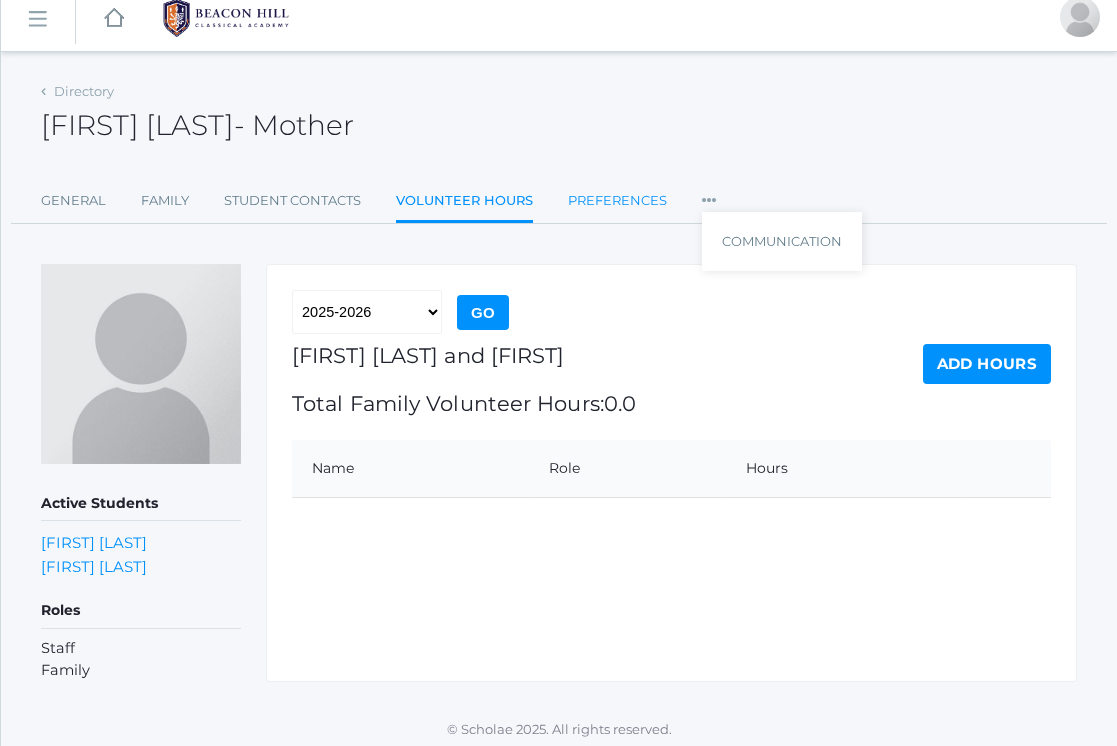 click on "Preferences" at bounding box center [617, 201] 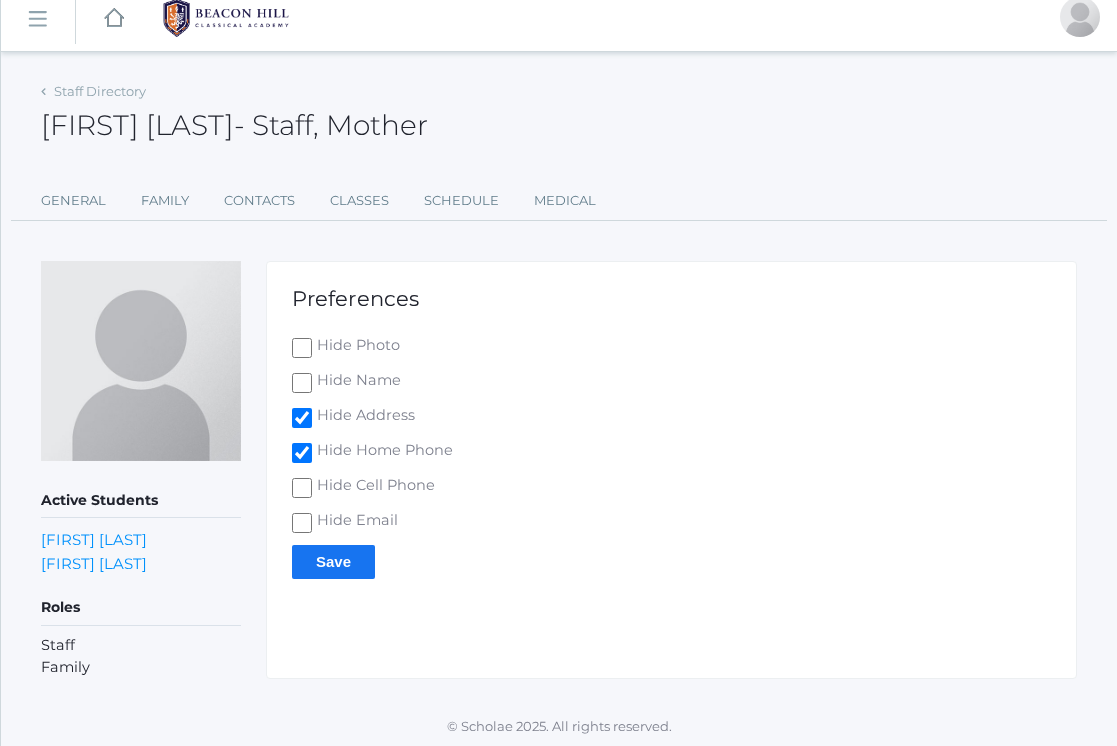 scroll, scrollTop: 0, scrollLeft: 0, axis: both 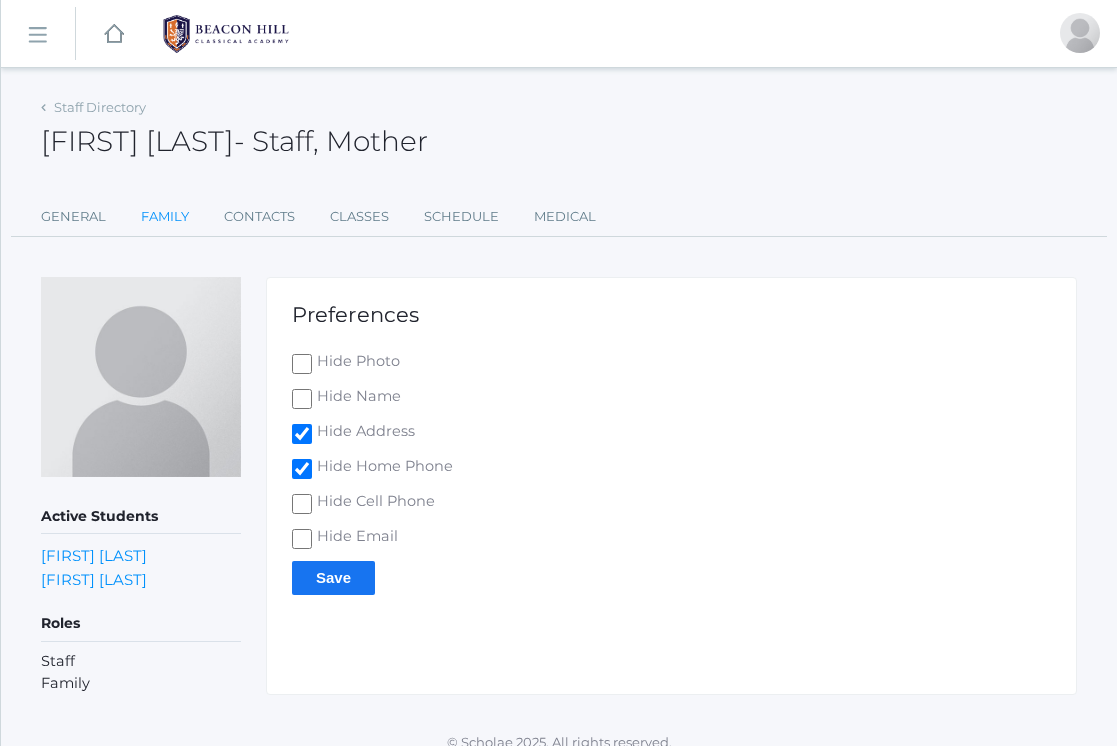 click on "Family" at bounding box center [165, 217] 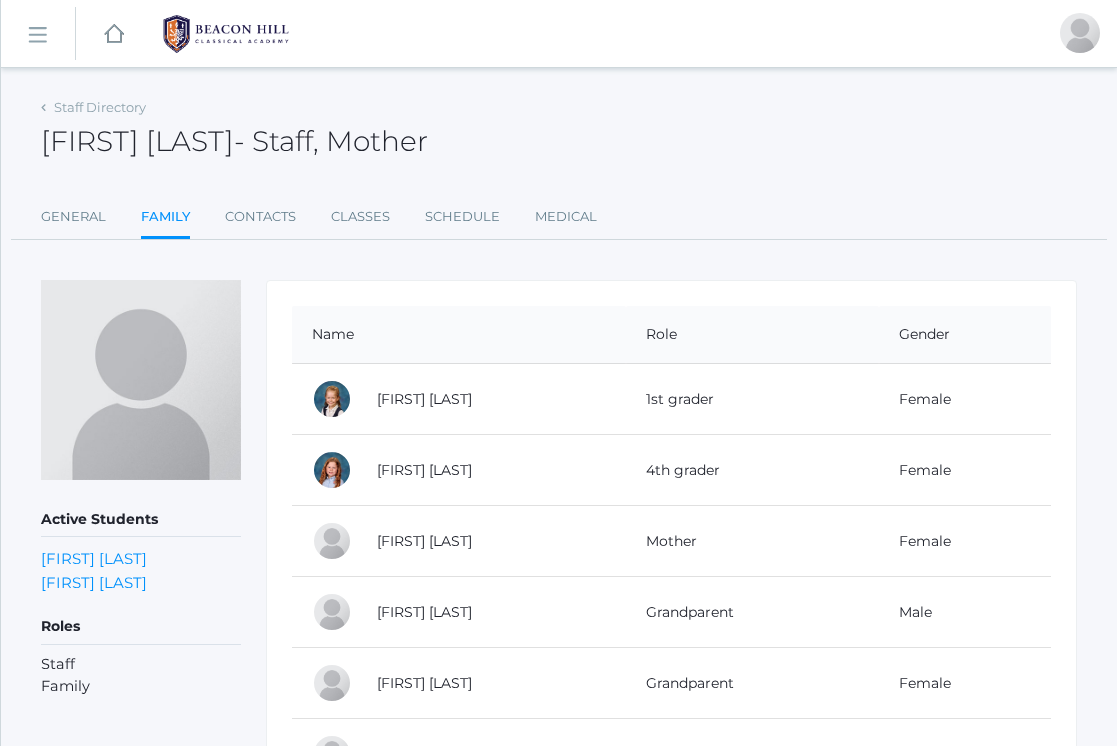 scroll, scrollTop: 0, scrollLeft: 0, axis: both 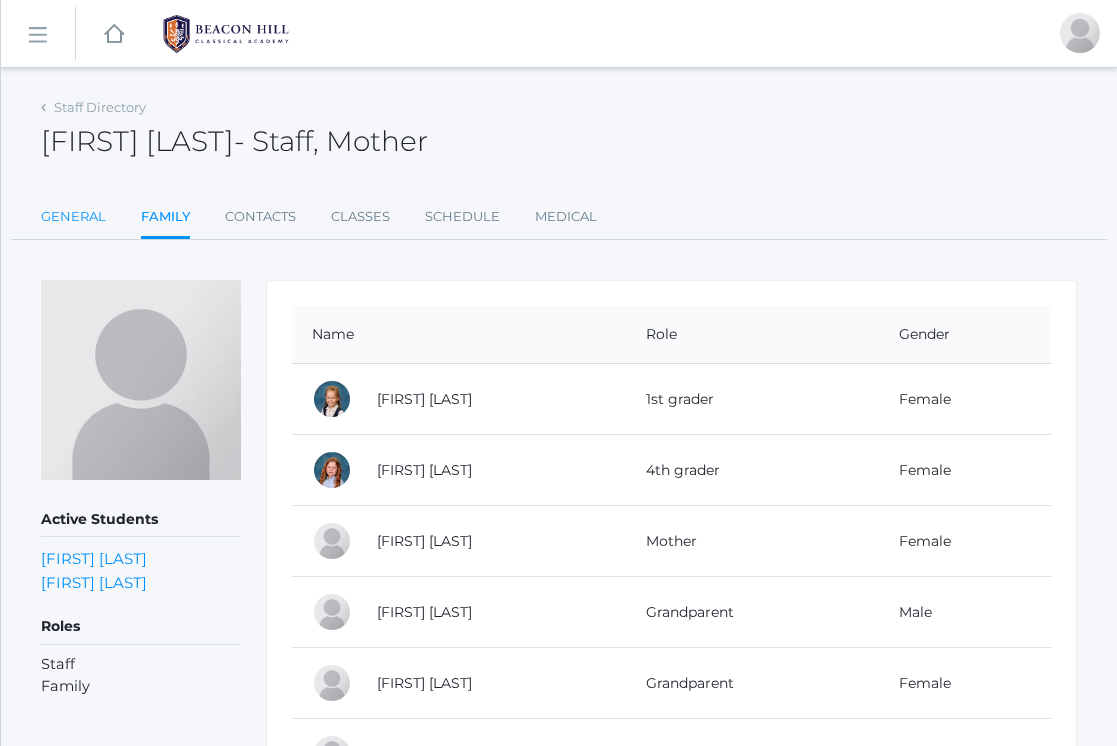 click on "General" at bounding box center [73, 217] 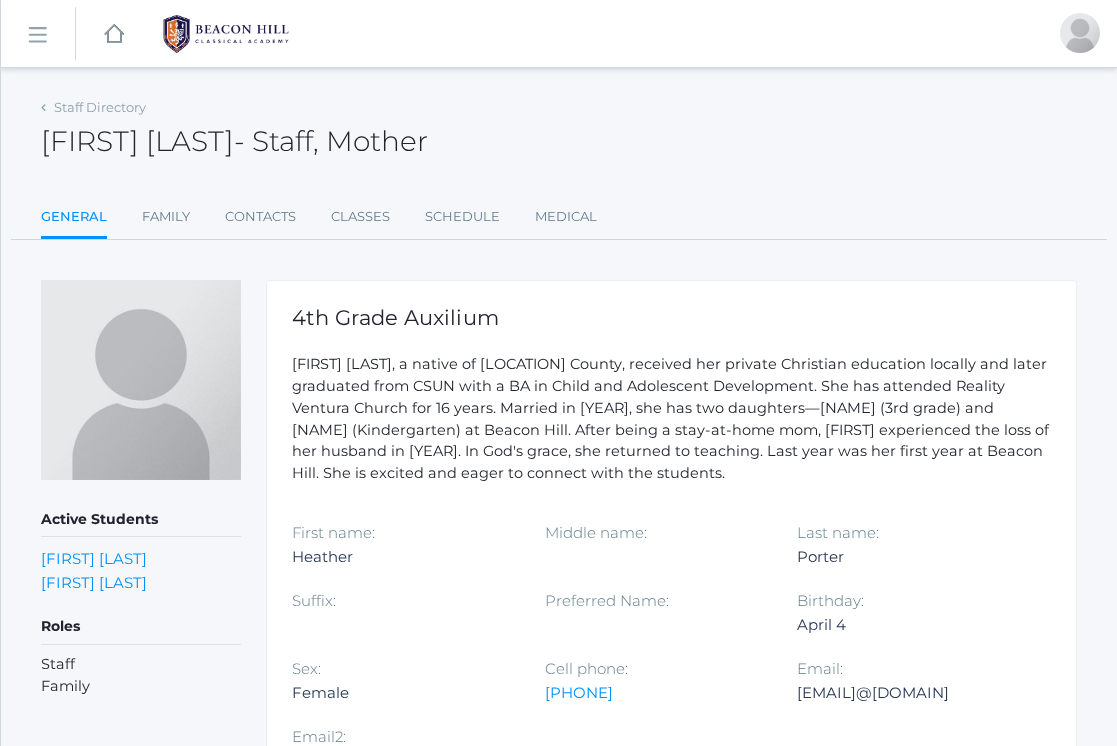 scroll, scrollTop: 0, scrollLeft: 0, axis: both 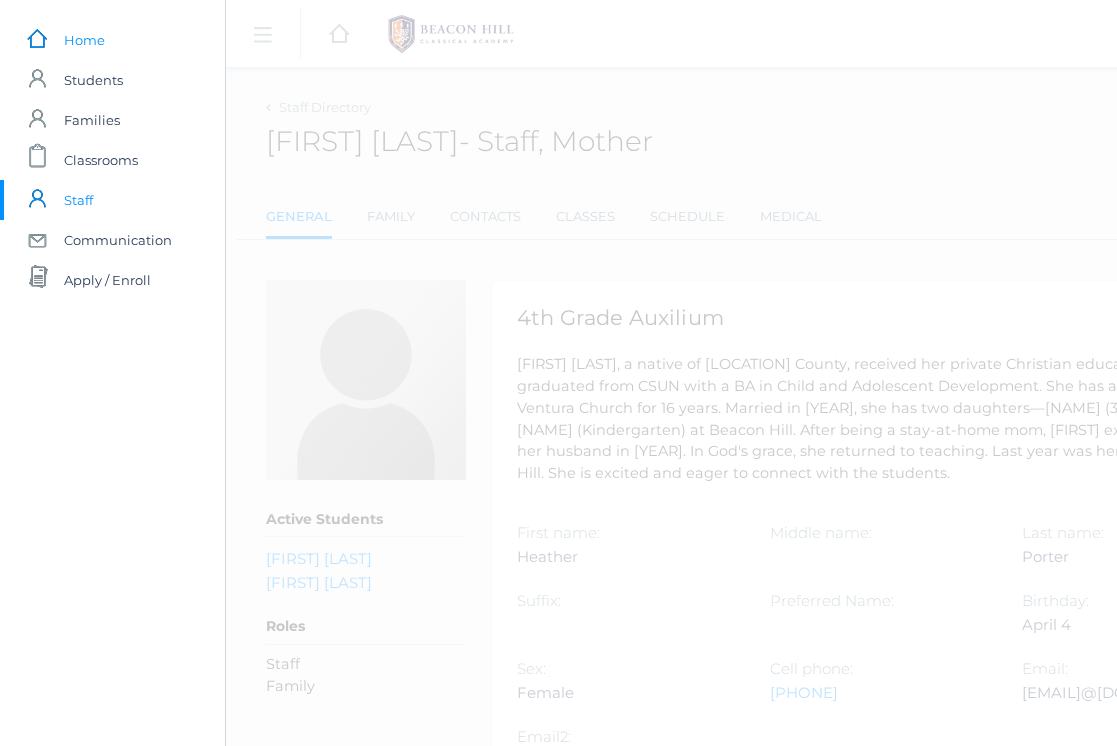 click on "Home" at bounding box center (84, 40) 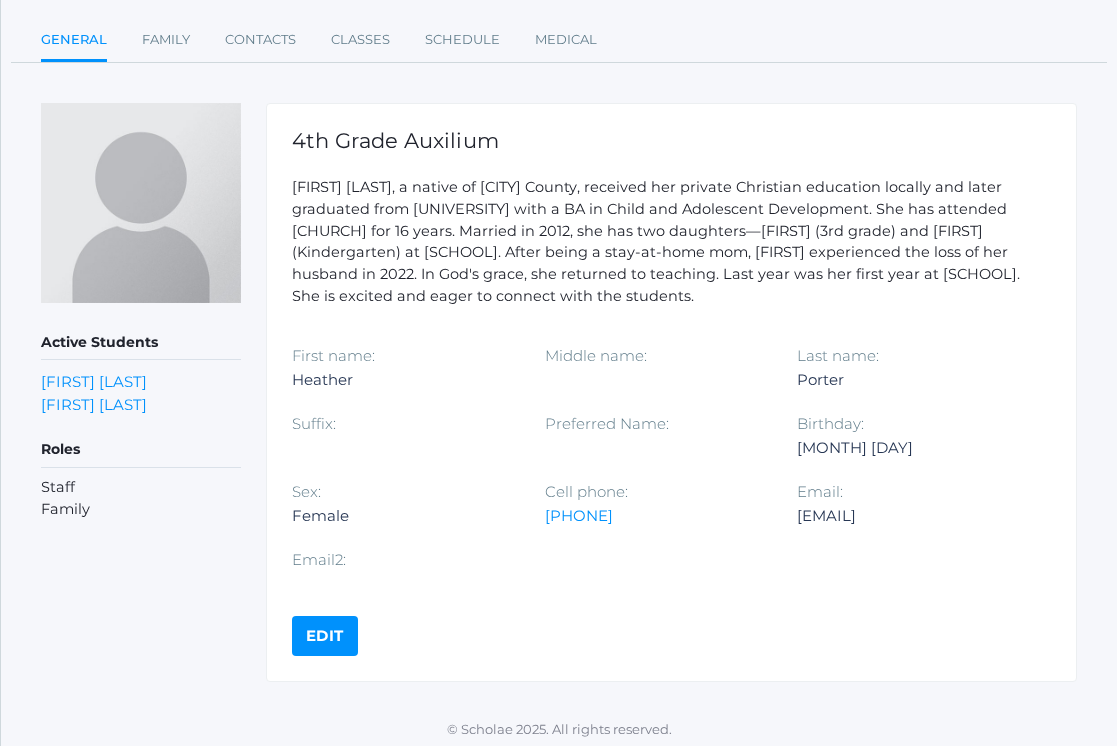 scroll, scrollTop: 222, scrollLeft: 0, axis: vertical 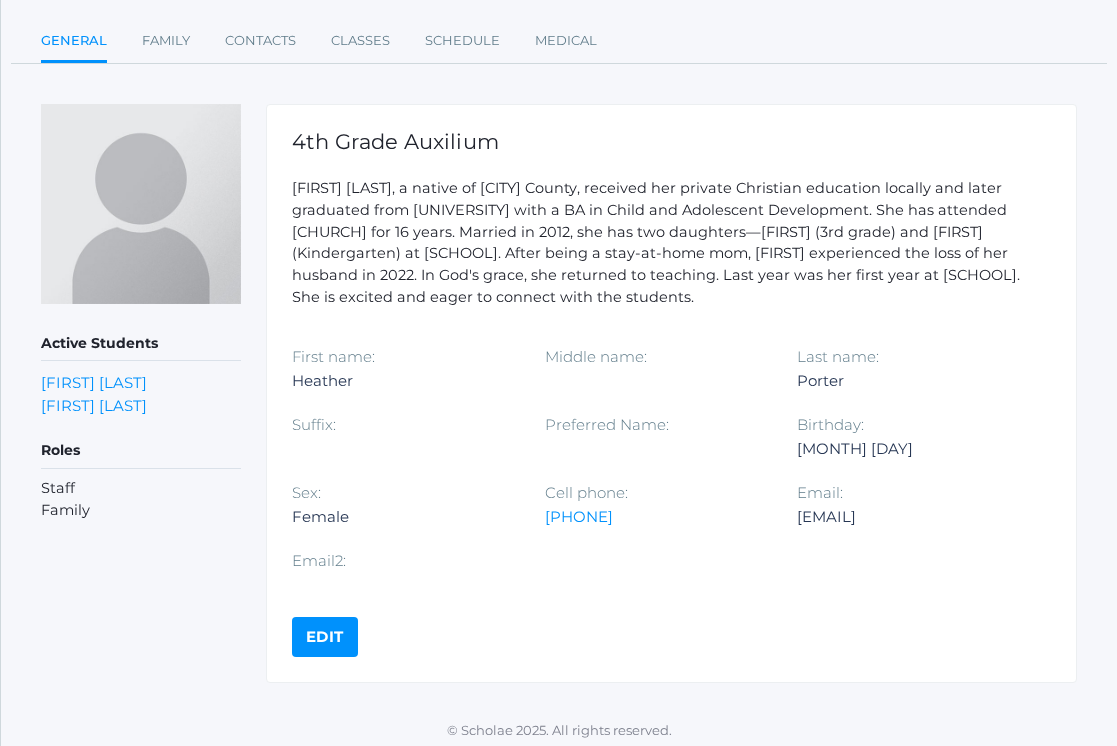 click on "Edit" at bounding box center (325, 637) 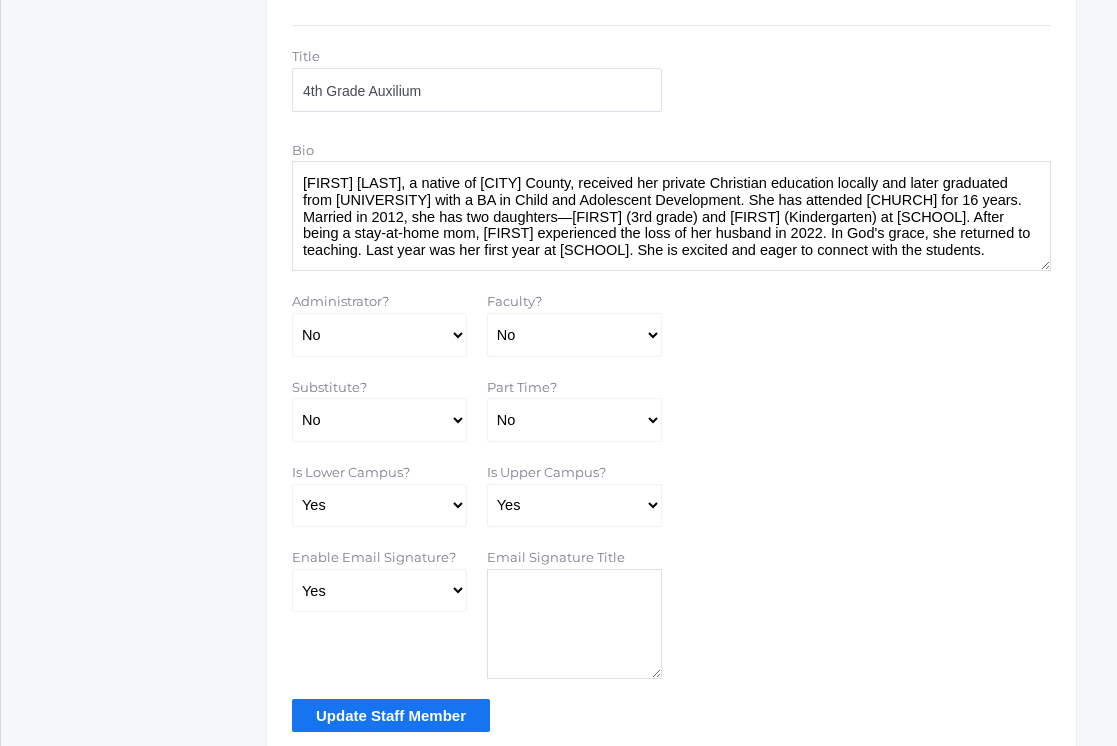 scroll, scrollTop: 1212, scrollLeft: 0, axis: vertical 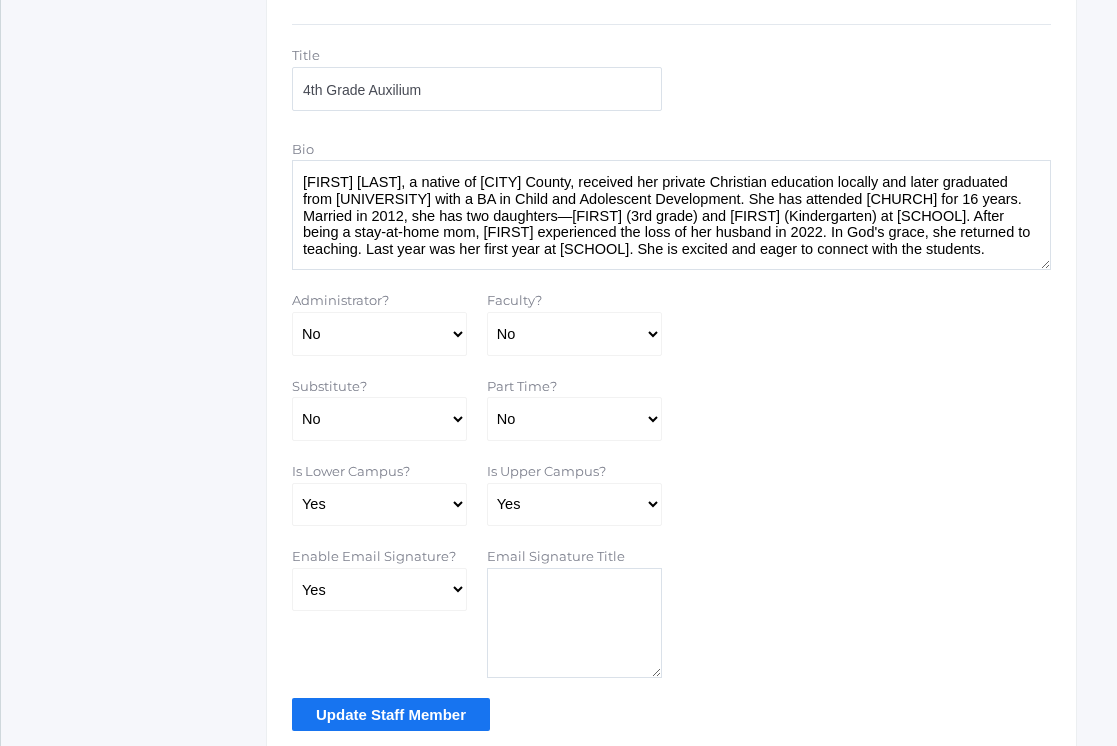 click at bounding box center (574, 623) 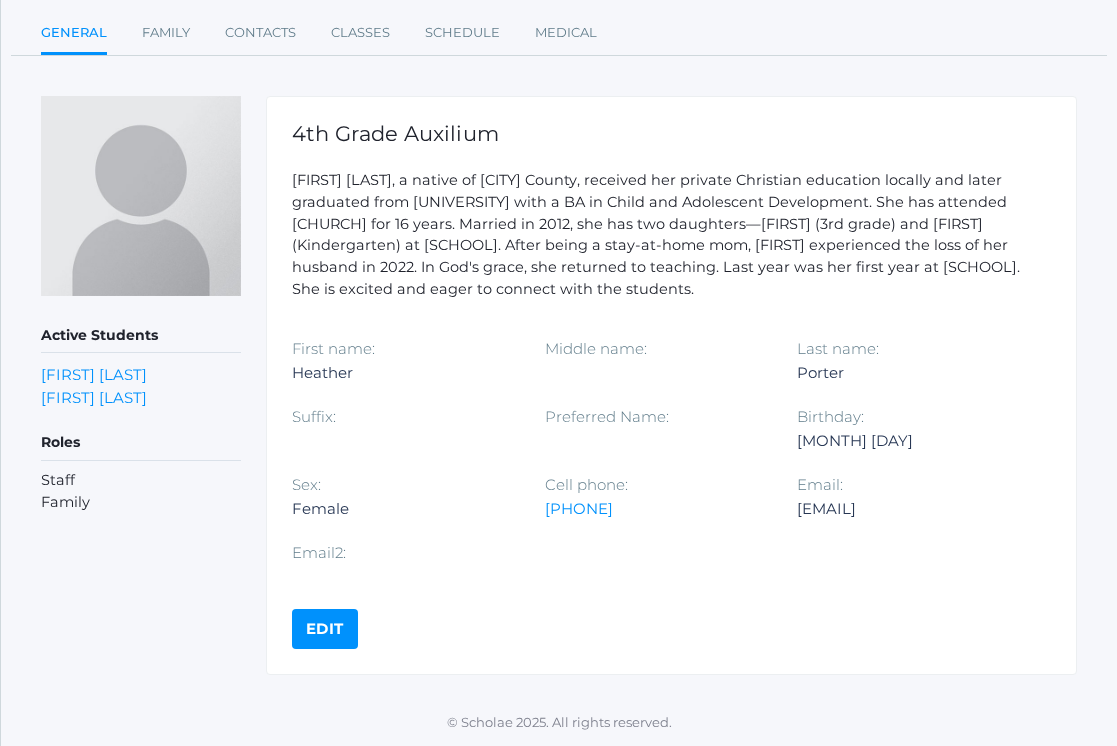 scroll, scrollTop: 222, scrollLeft: 0, axis: vertical 